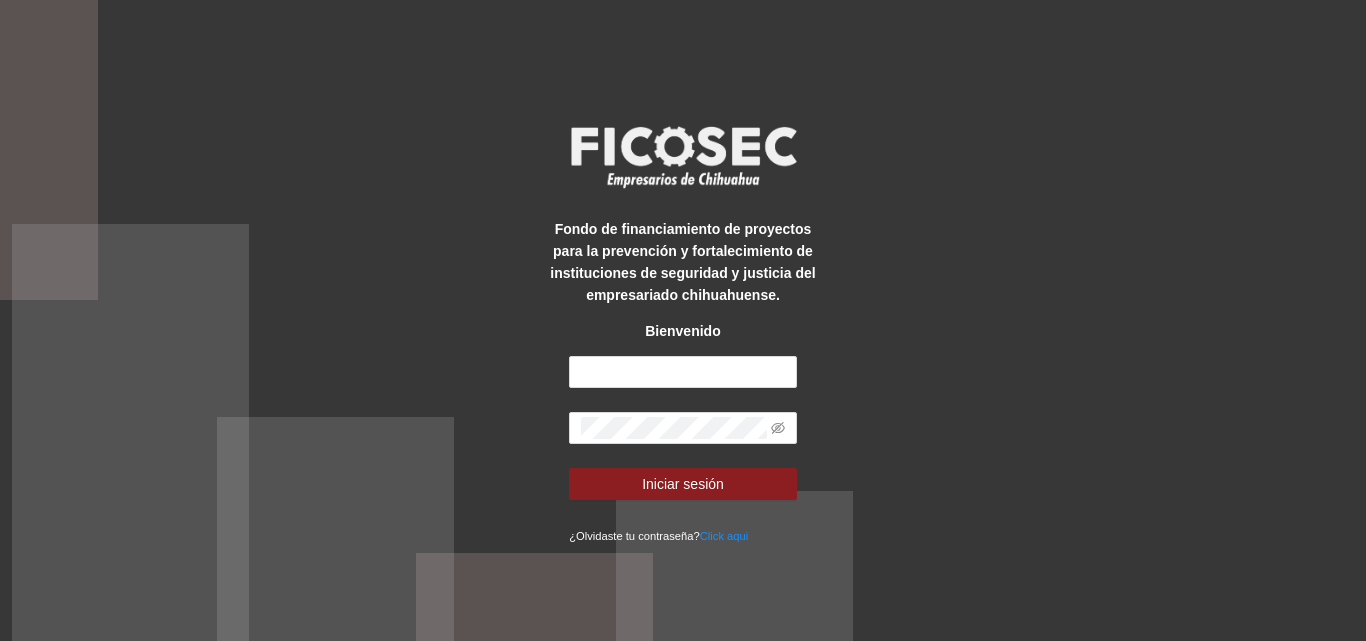 scroll, scrollTop: 0, scrollLeft: 0, axis: both 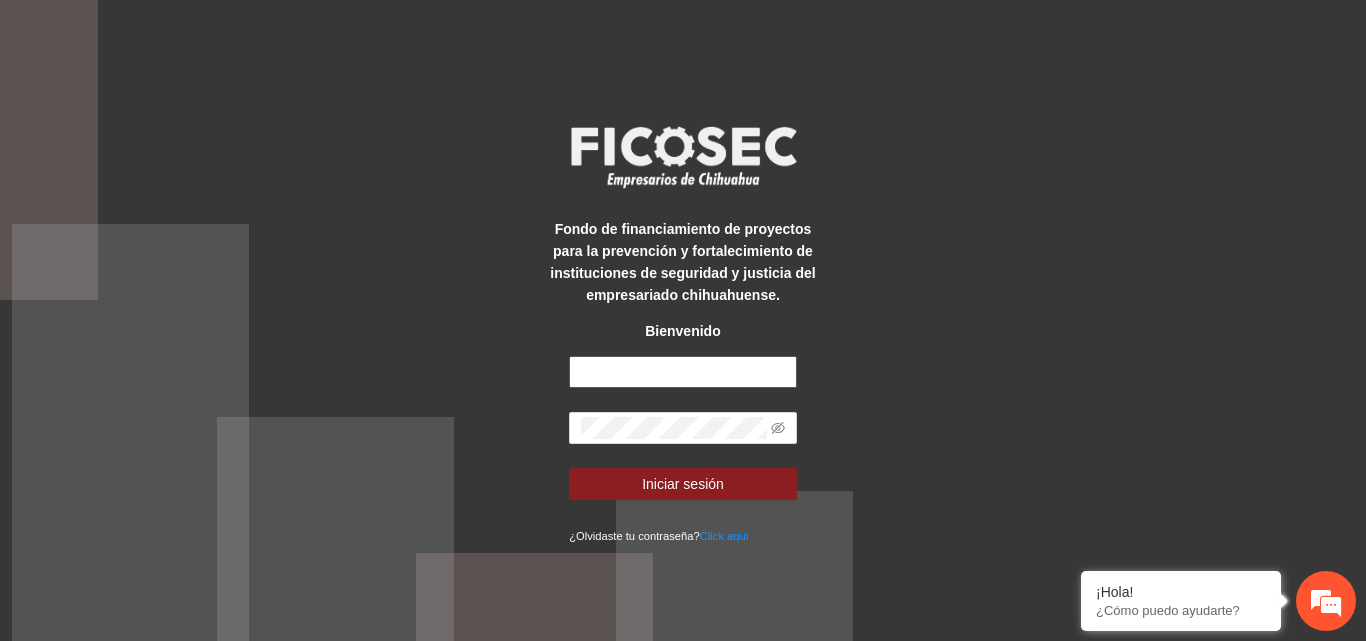 drag, startPoint x: 673, startPoint y: 374, endPoint x: 668, endPoint y: 365, distance: 10.29563 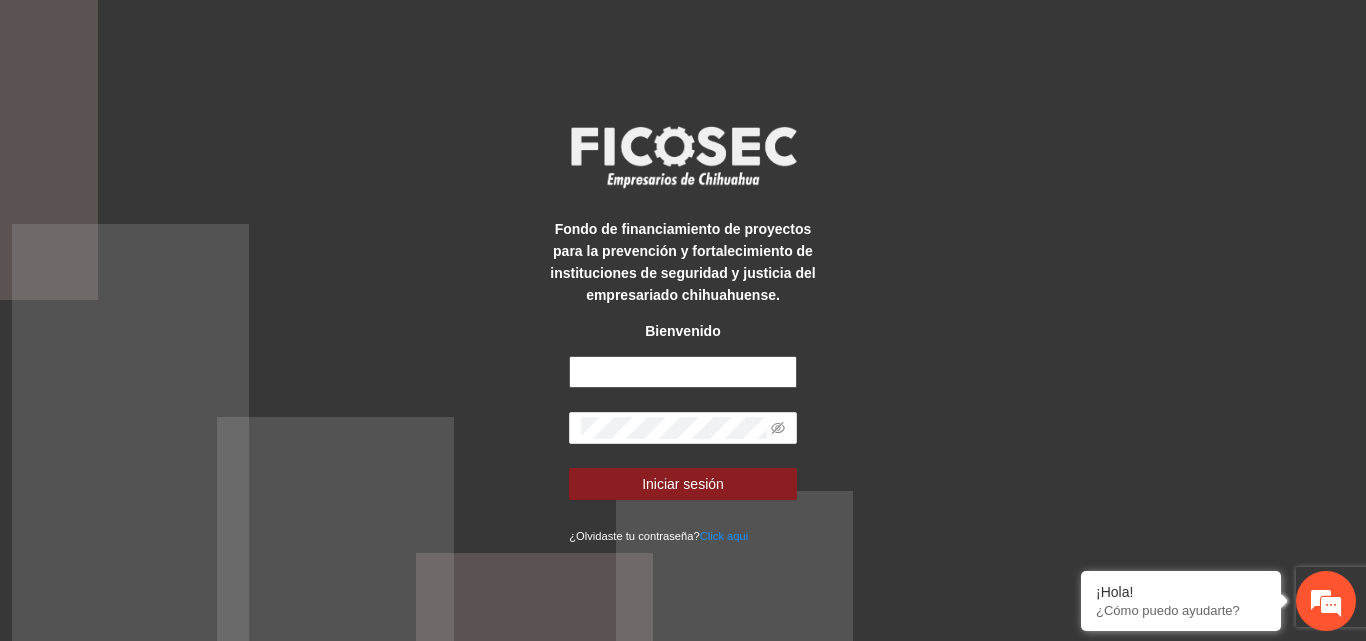type on "**********" 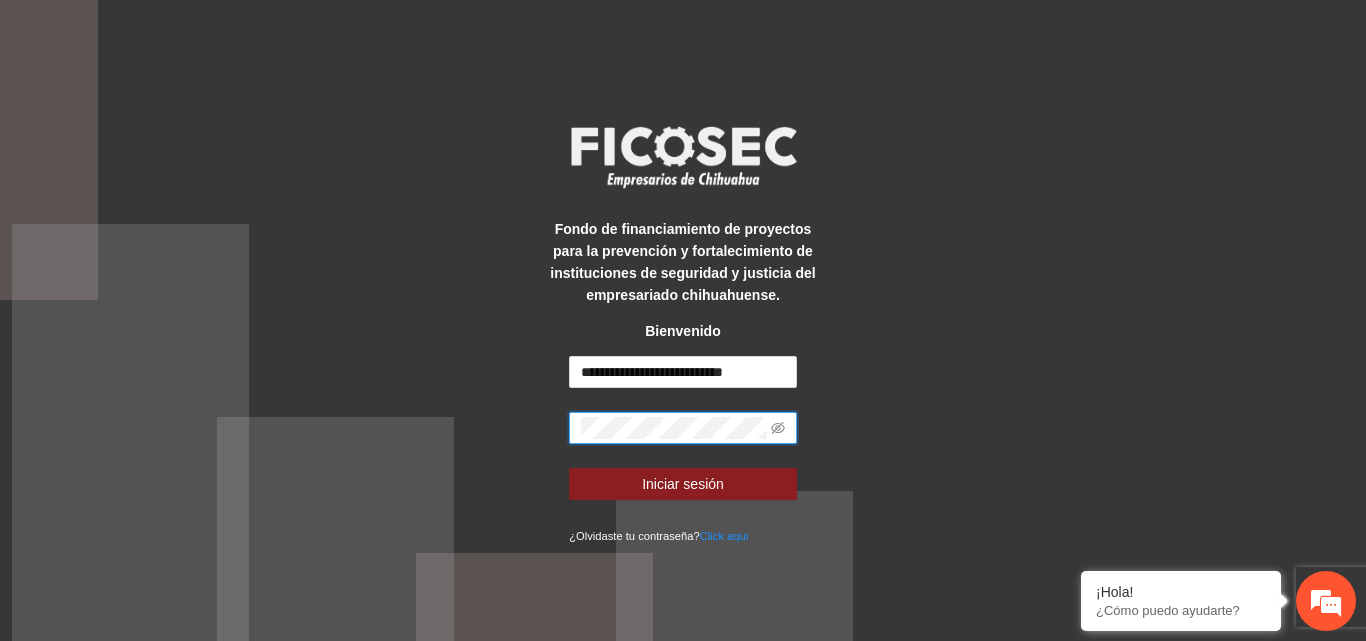 scroll, scrollTop: 0, scrollLeft: 0, axis: both 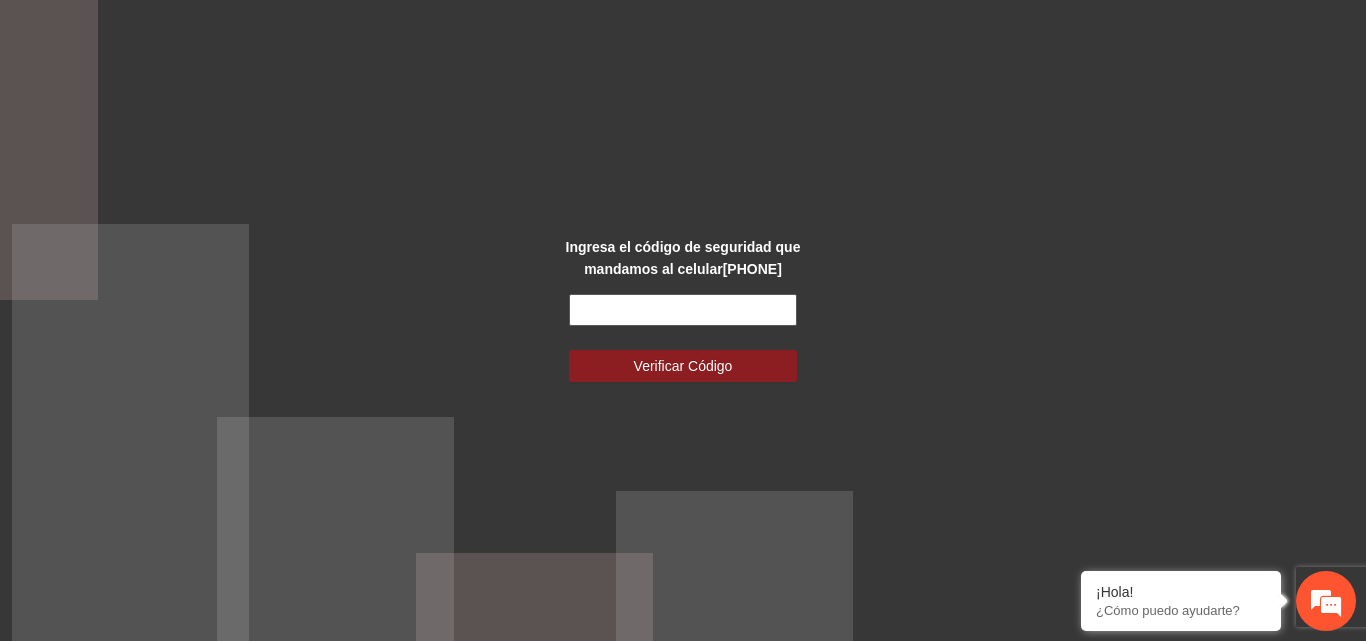 click at bounding box center (683, 310) 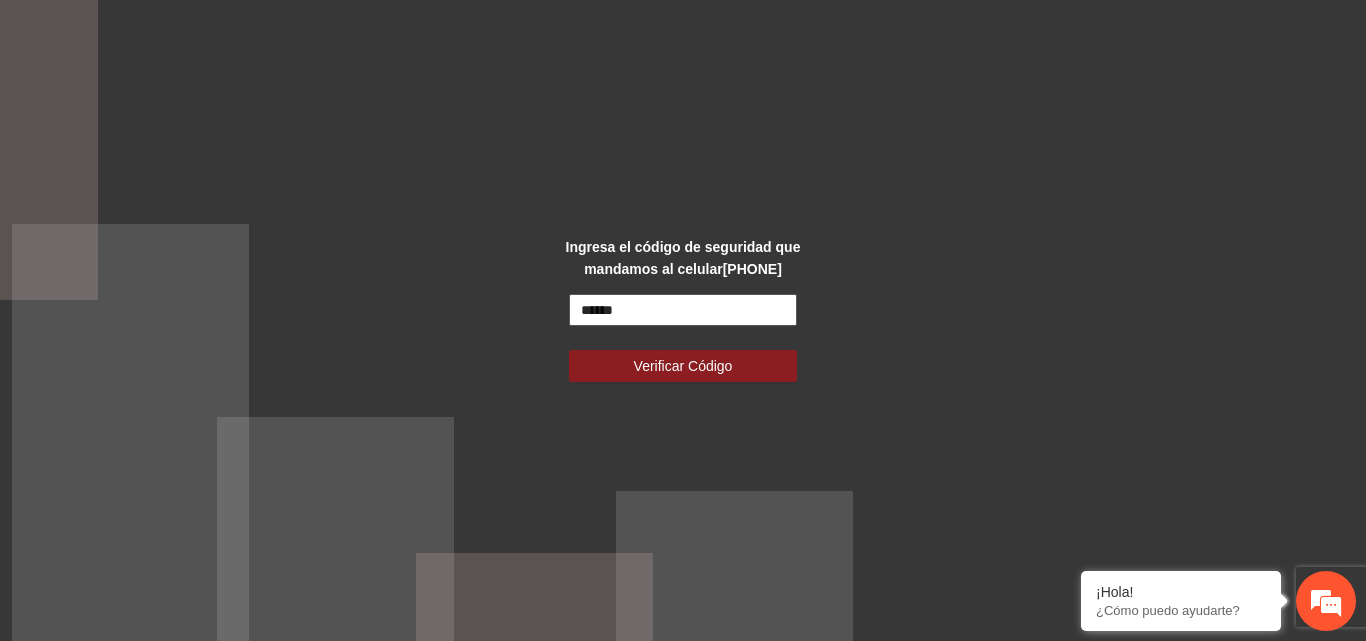type on "******" 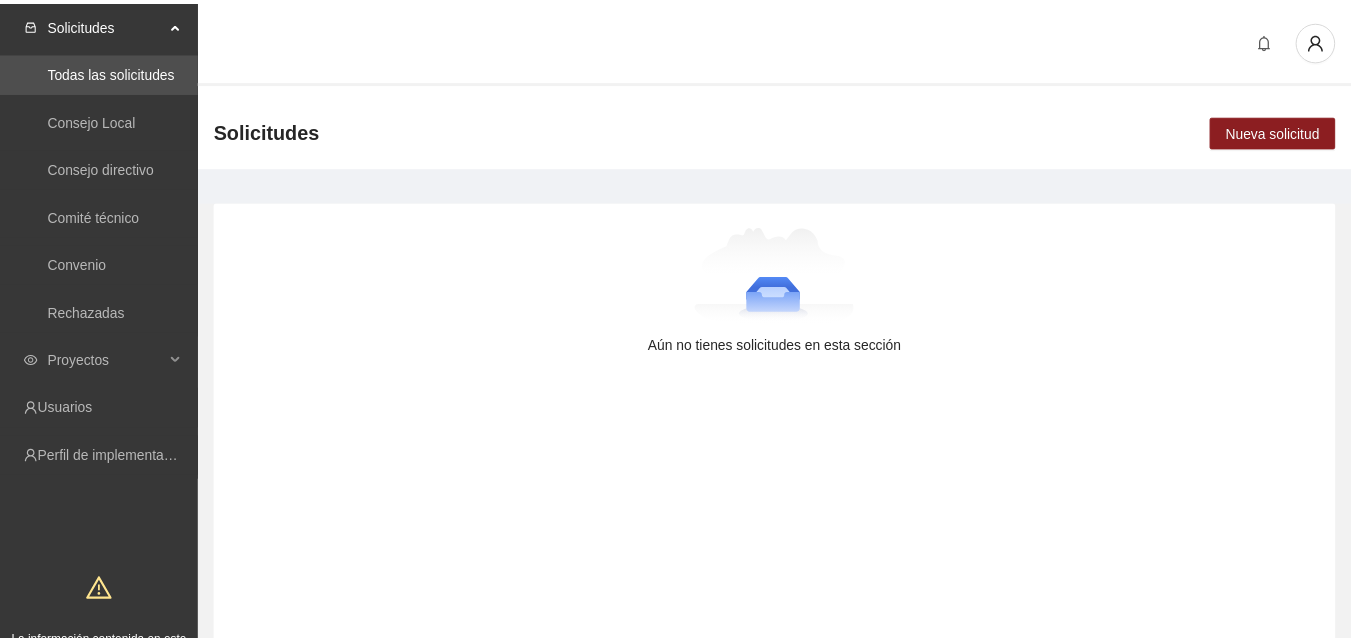 scroll, scrollTop: 0, scrollLeft: 0, axis: both 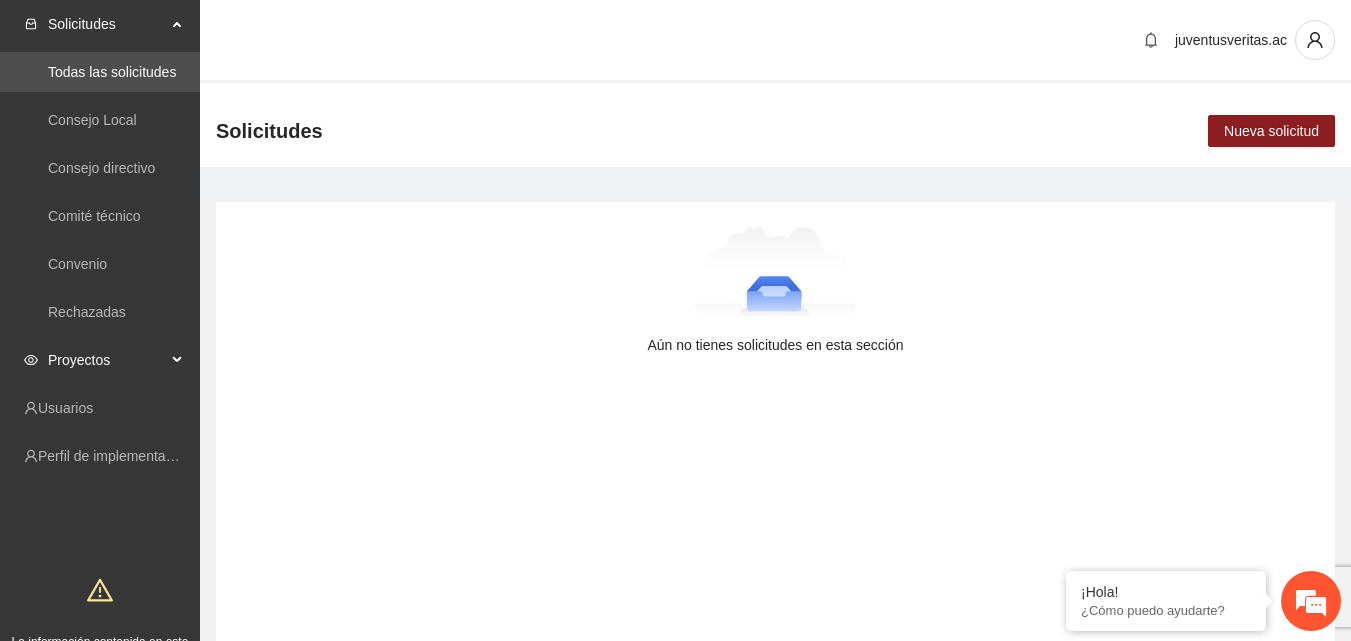 click on "Proyectos" at bounding box center (107, 360) 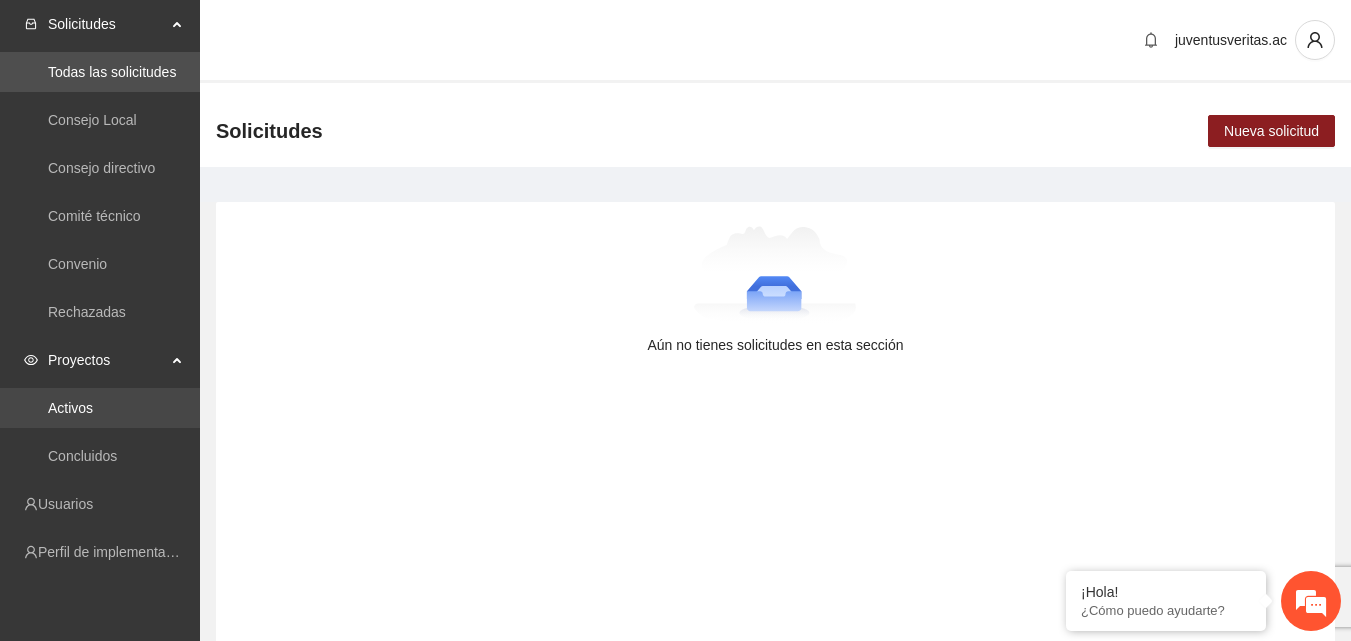 click on "Activos" at bounding box center (70, 408) 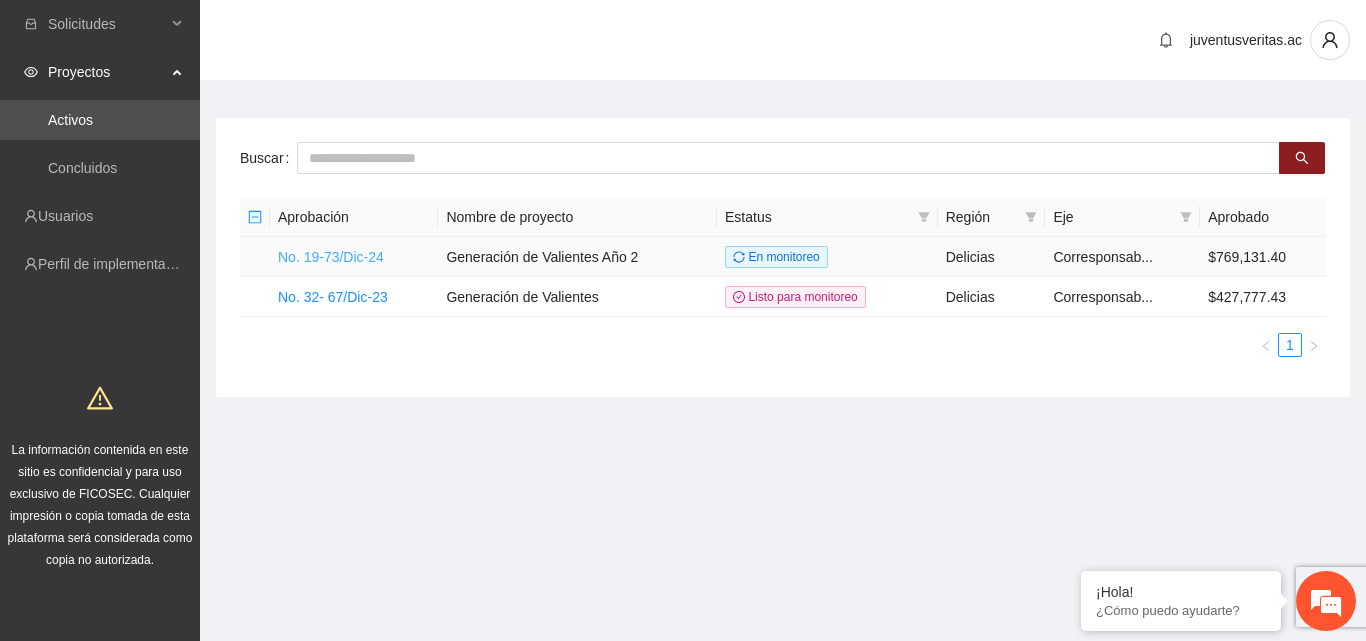 click on "No. 19-73/Dic-24" at bounding box center [331, 257] 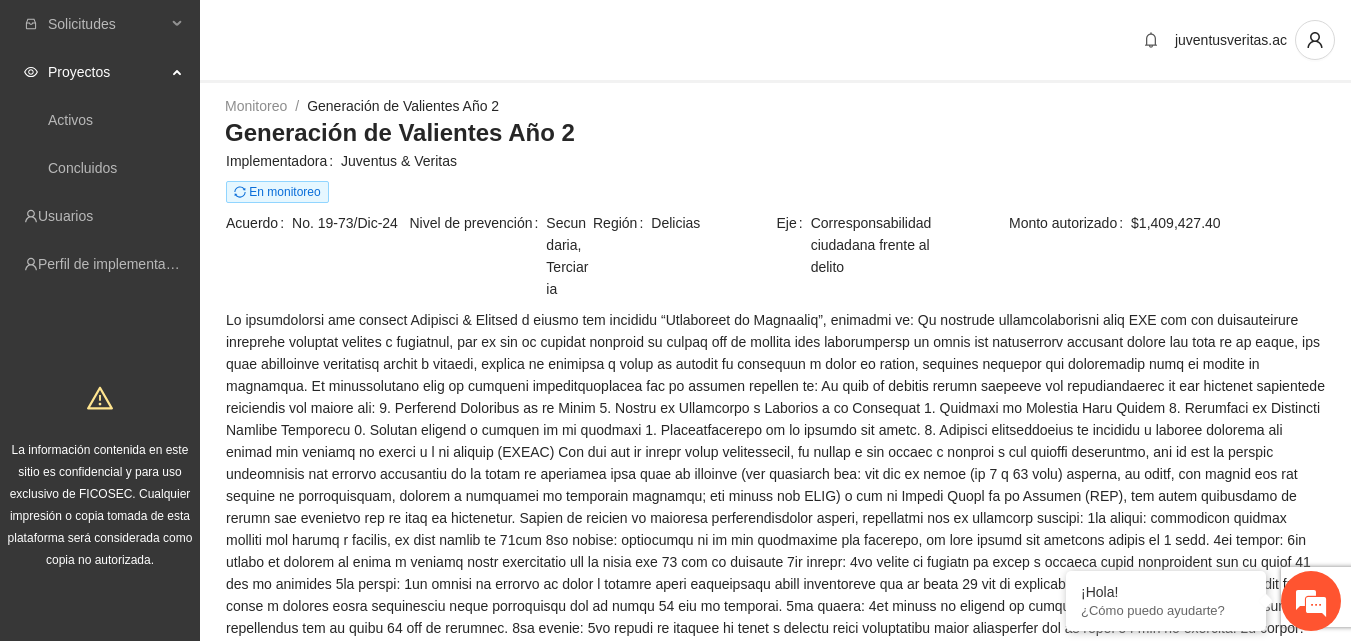 scroll, scrollTop: 0, scrollLeft: 0, axis: both 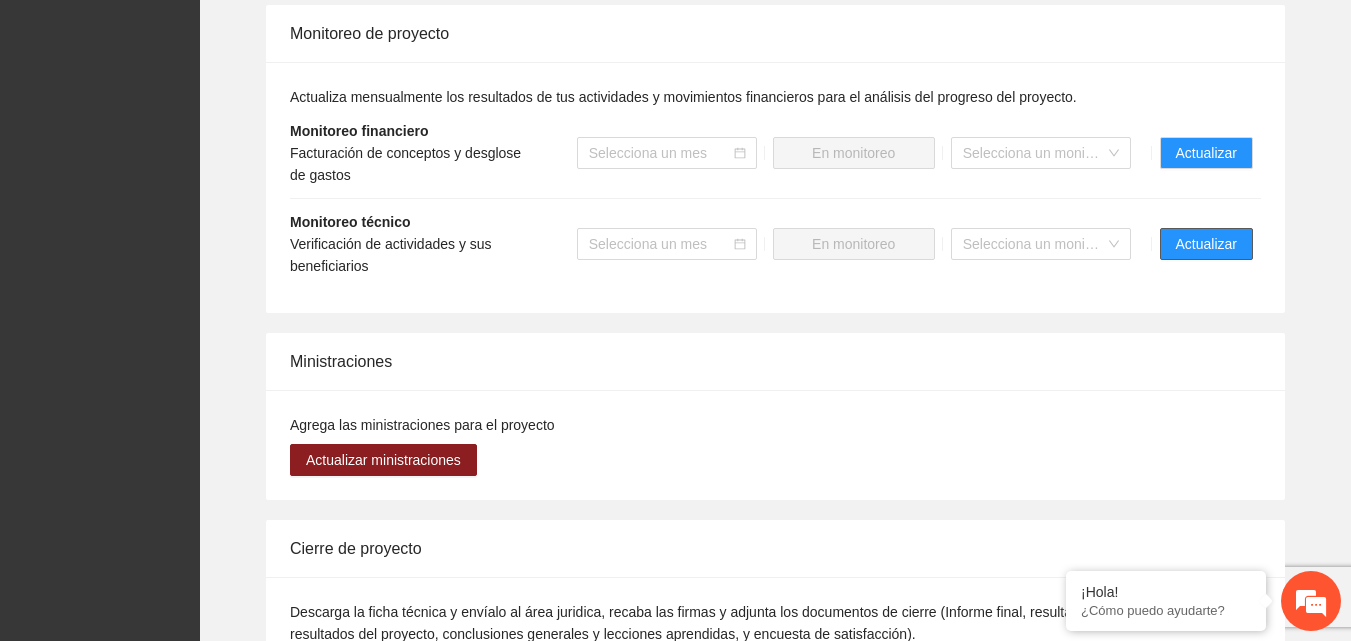 click on "Actualizar" at bounding box center (1206, 244) 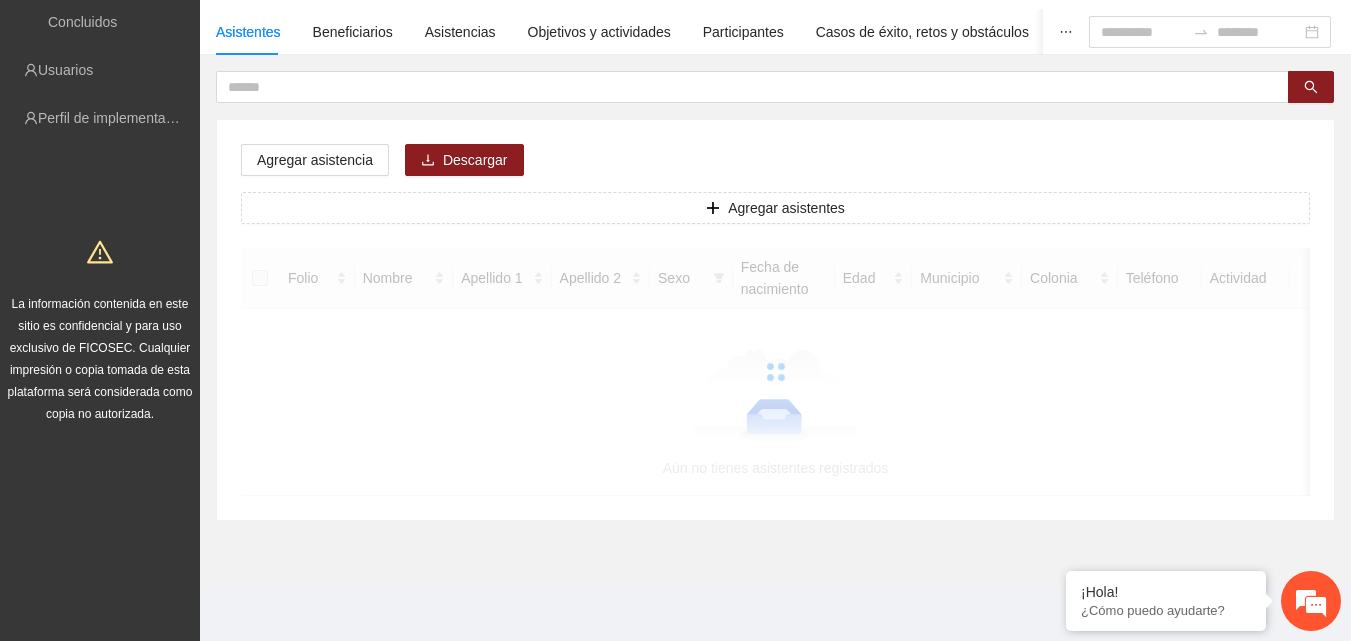 scroll, scrollTop: 0, scrollLeft: 0, axis: both 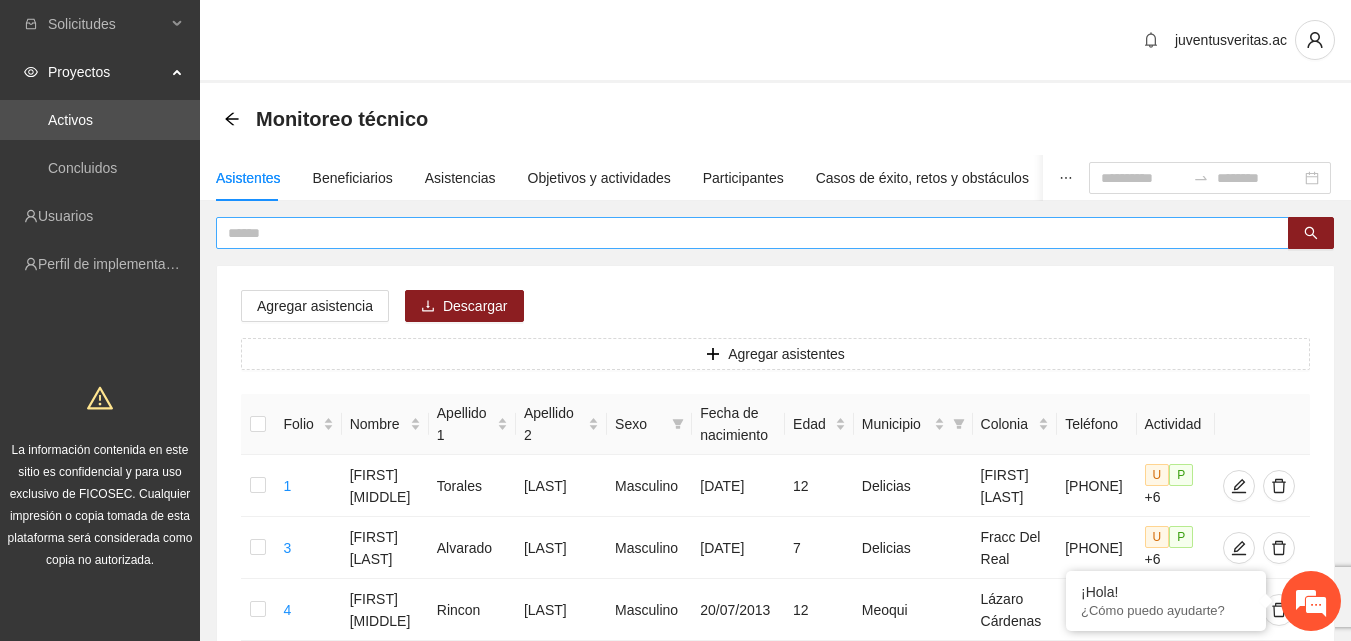 click at bounding box center [744, 233] 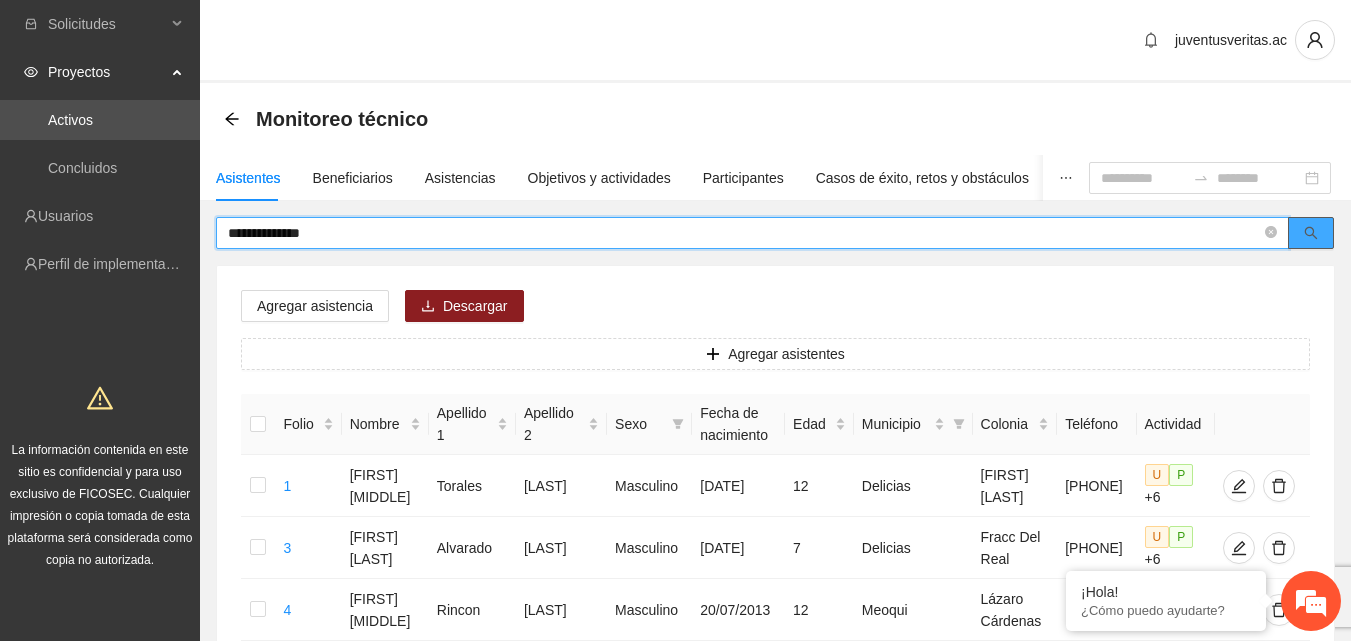 click 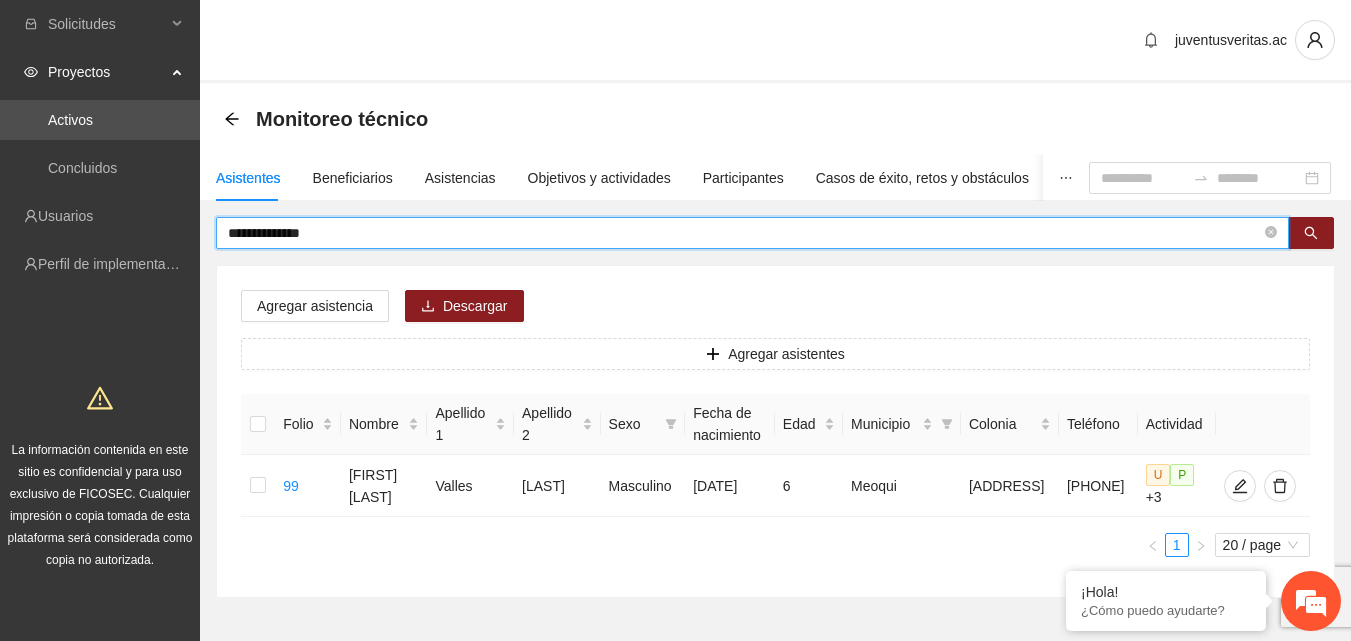 drag, startPoint x: 337, startPoint y: 226, endPoint x: 210, endPoint y: 233, distance: 127.192764 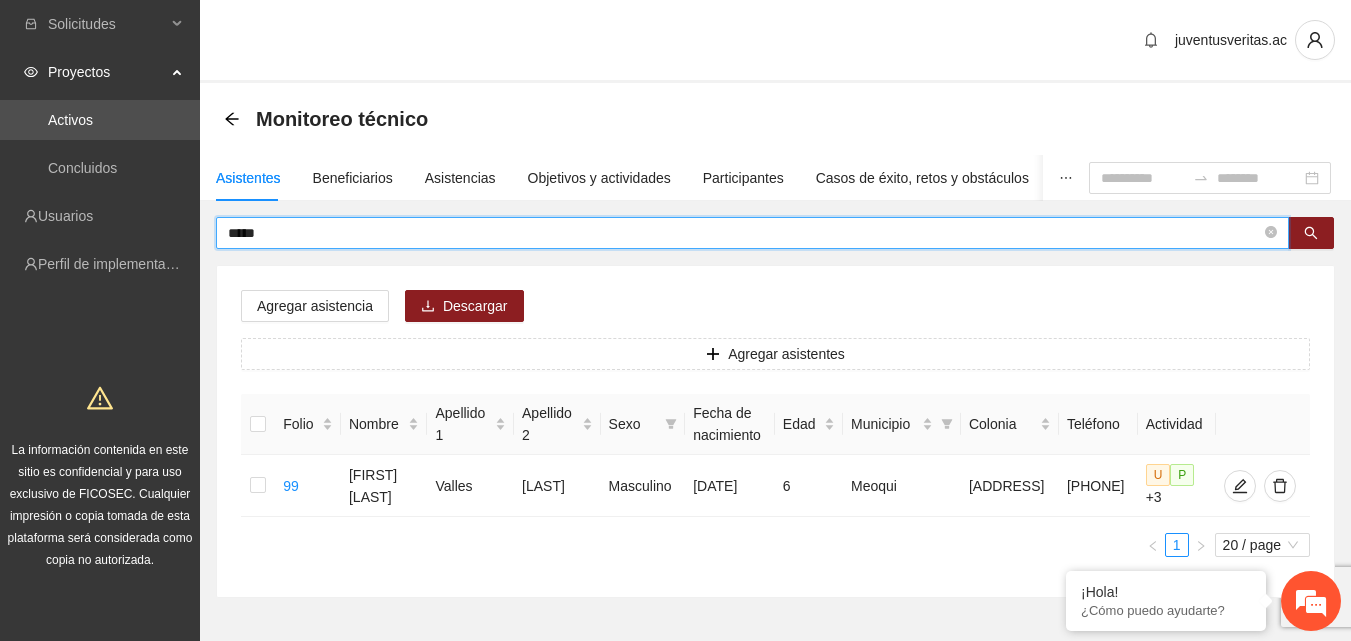 type on "*****" 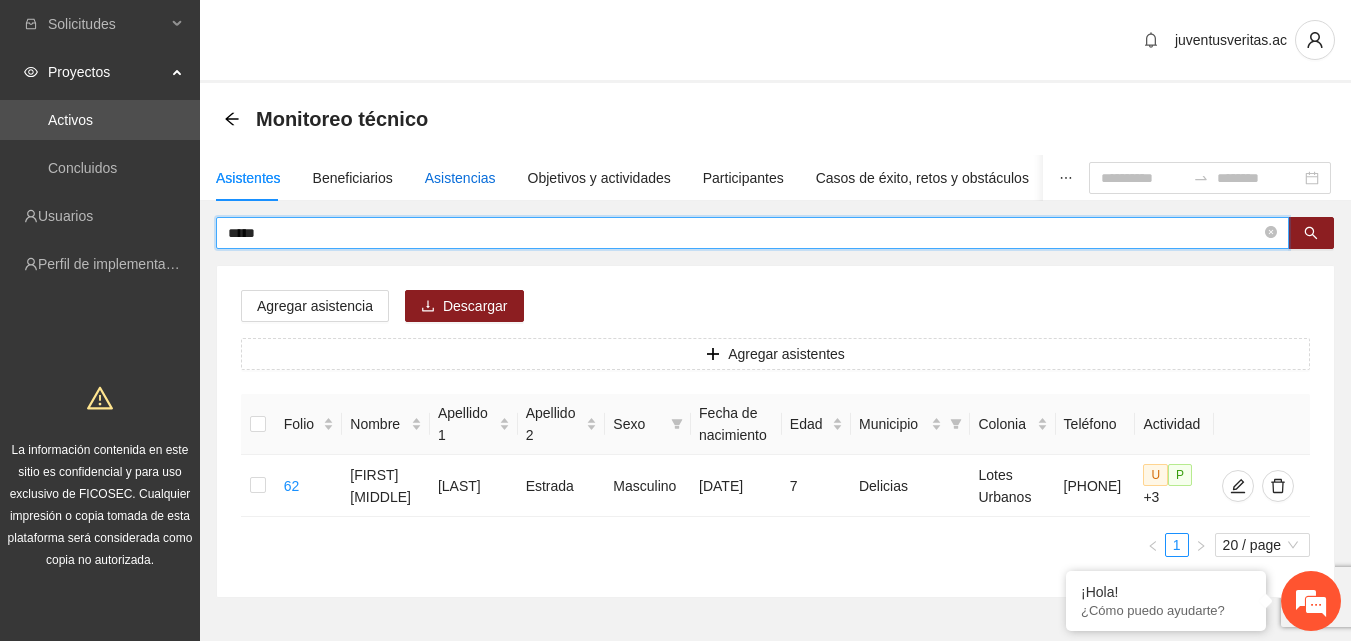 click on "Asistencias" at bounding box center [460, 178] 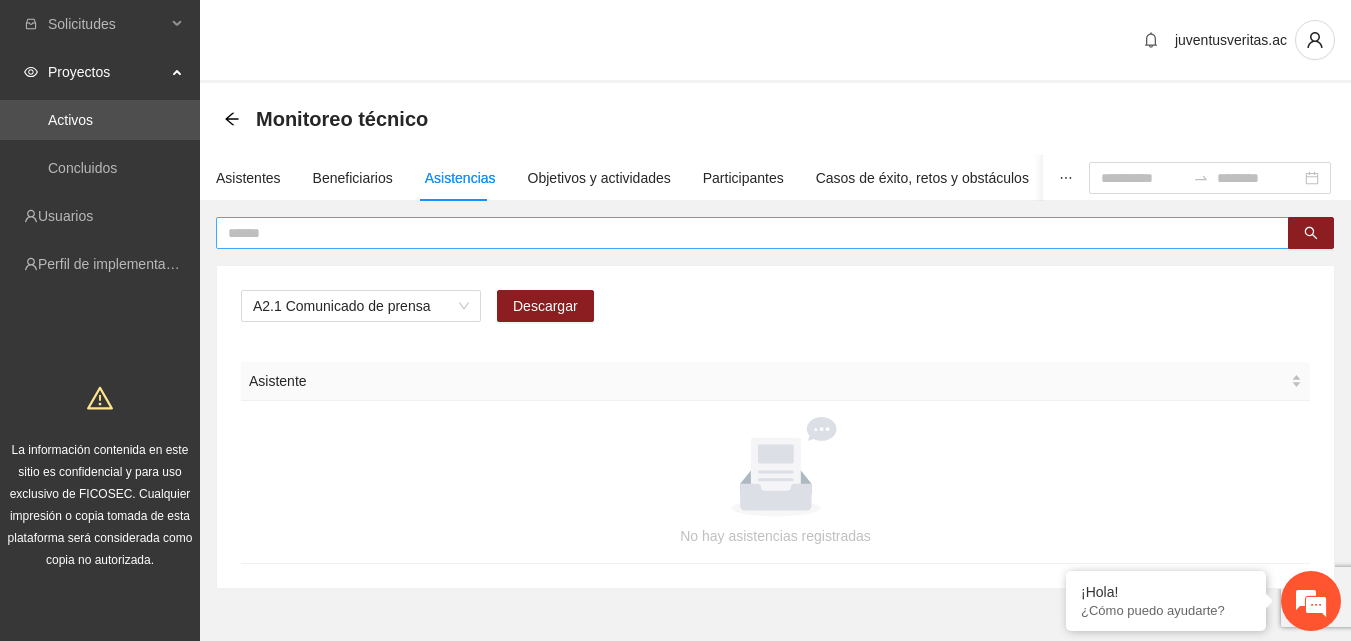click at bounding box center [744, 233] 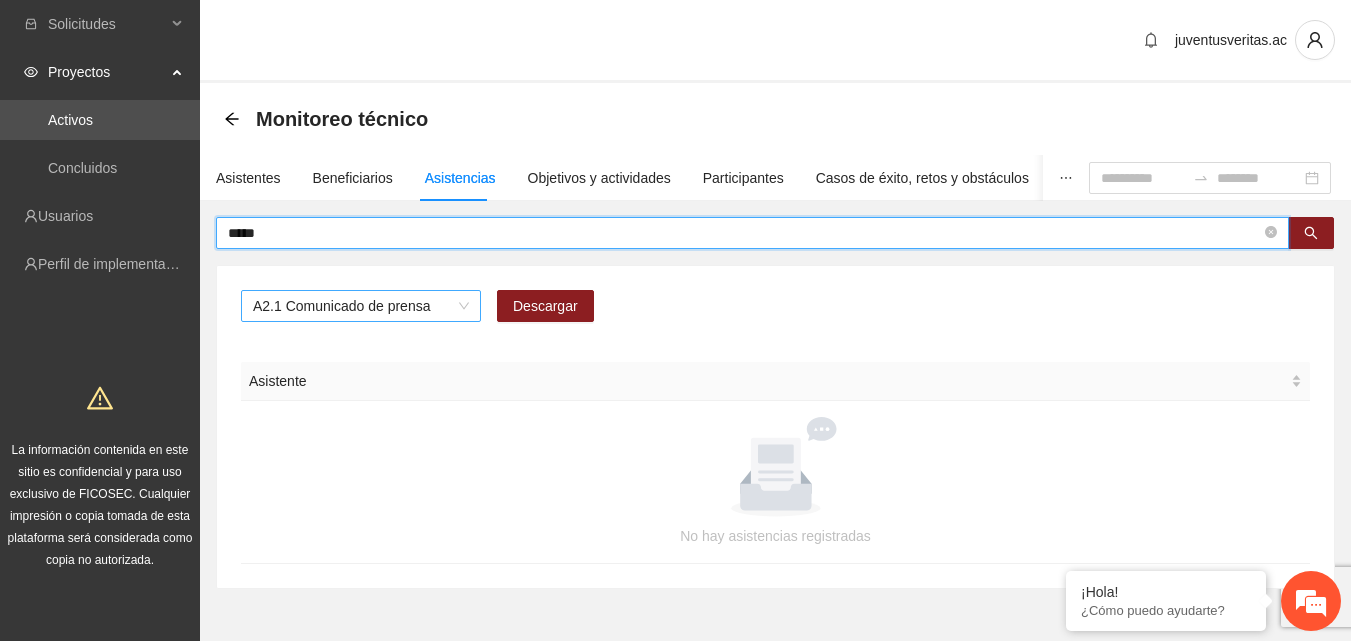 click on "A2.1 Comunicado de prensa" at bounding box center (361, 306) 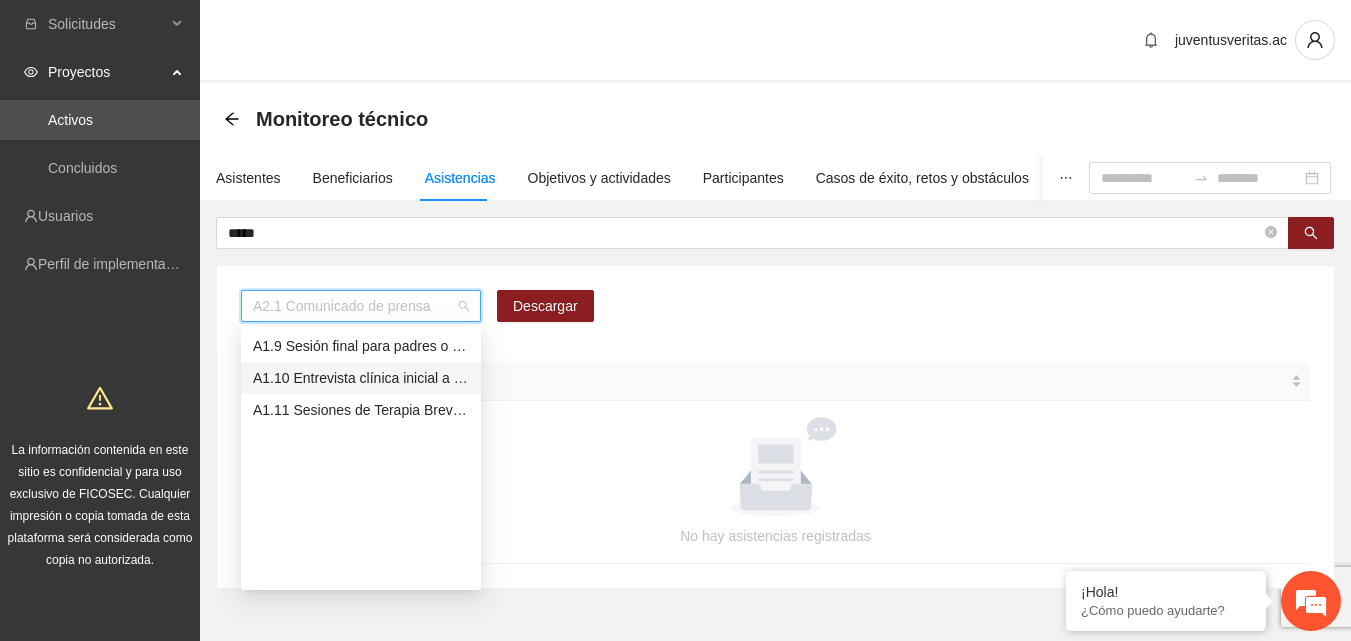 scroll, scrollTop: 56, scrollLeft: 0, axis: vertical 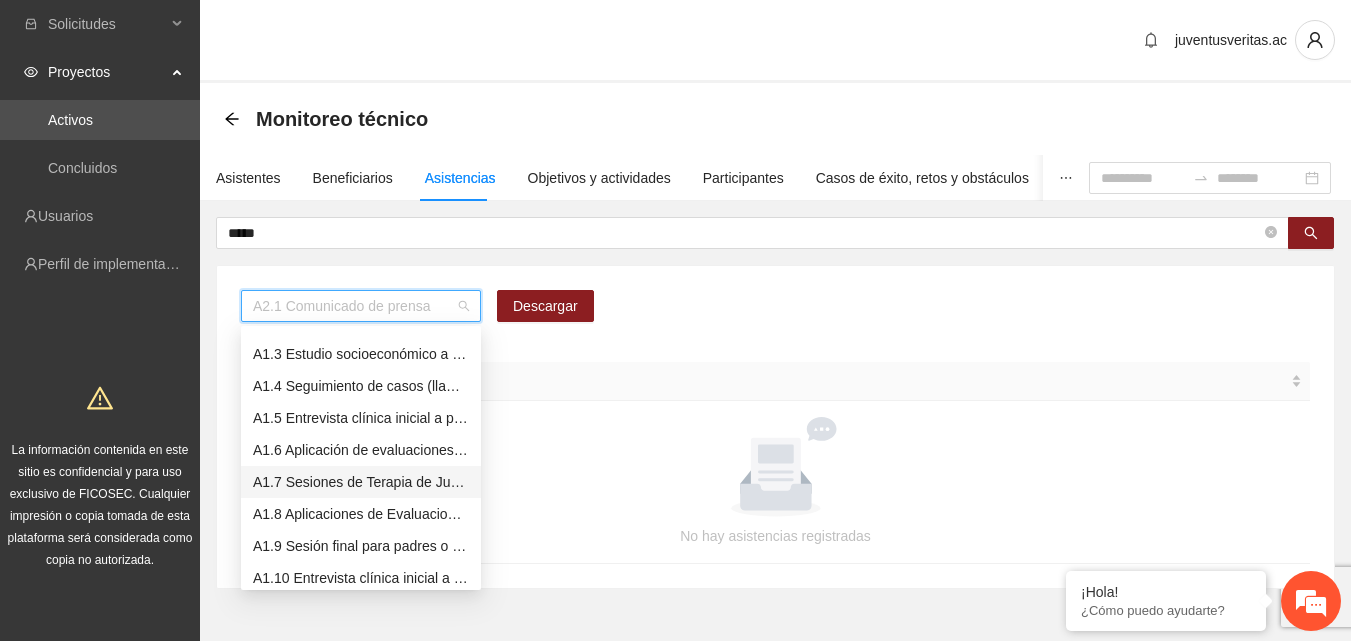 click on "A1.7 Sesiones de Terapia de Juego para niños y niñas" at bounding box center [361, 482] 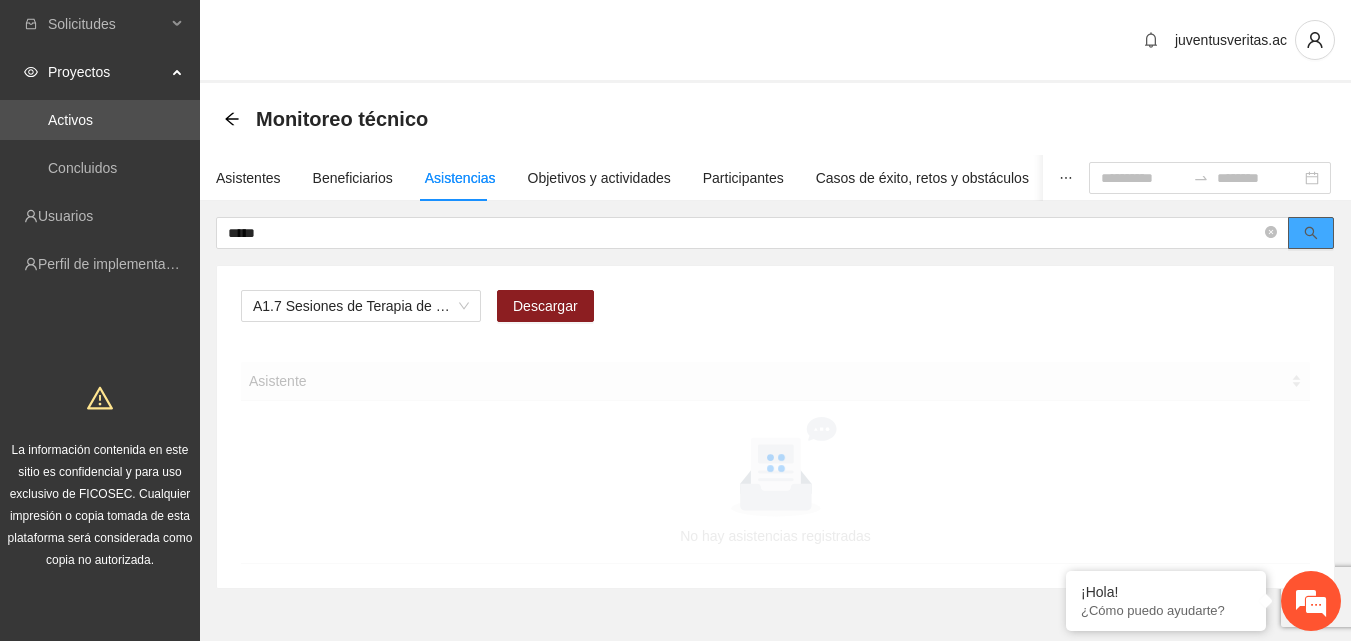 click at bounding box center (1311, 233) 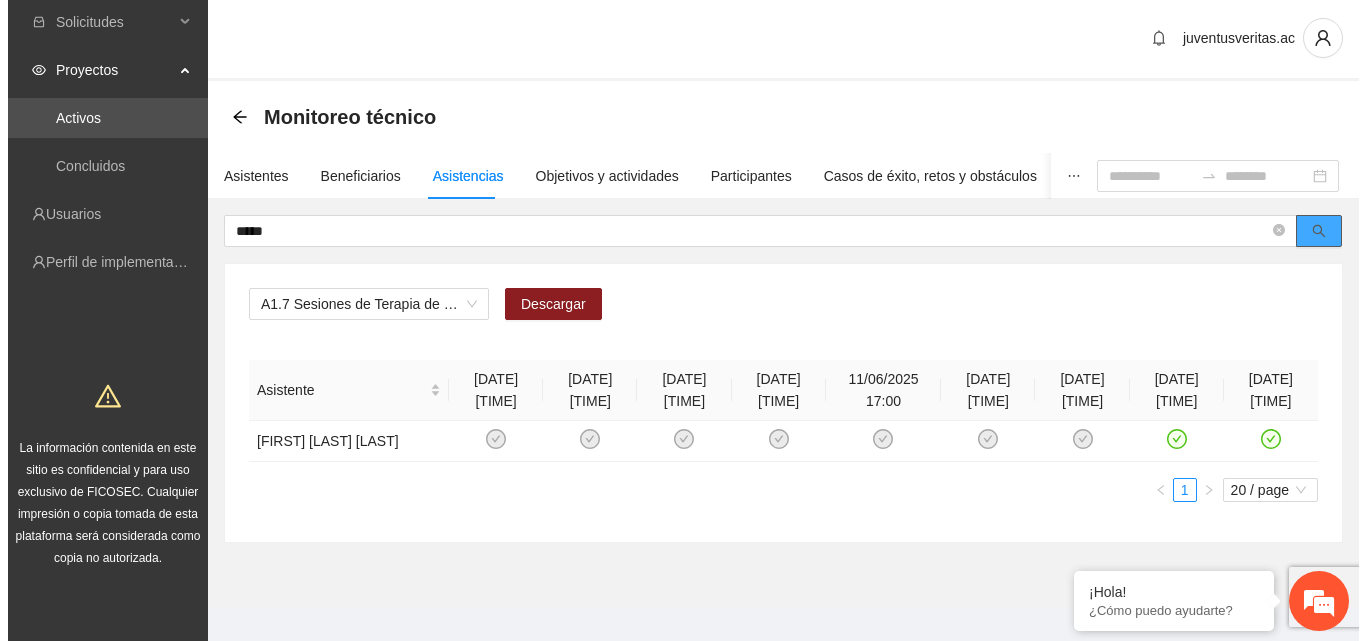 scroll, scrollTop: 0, scrollLeft: 0, axis: both 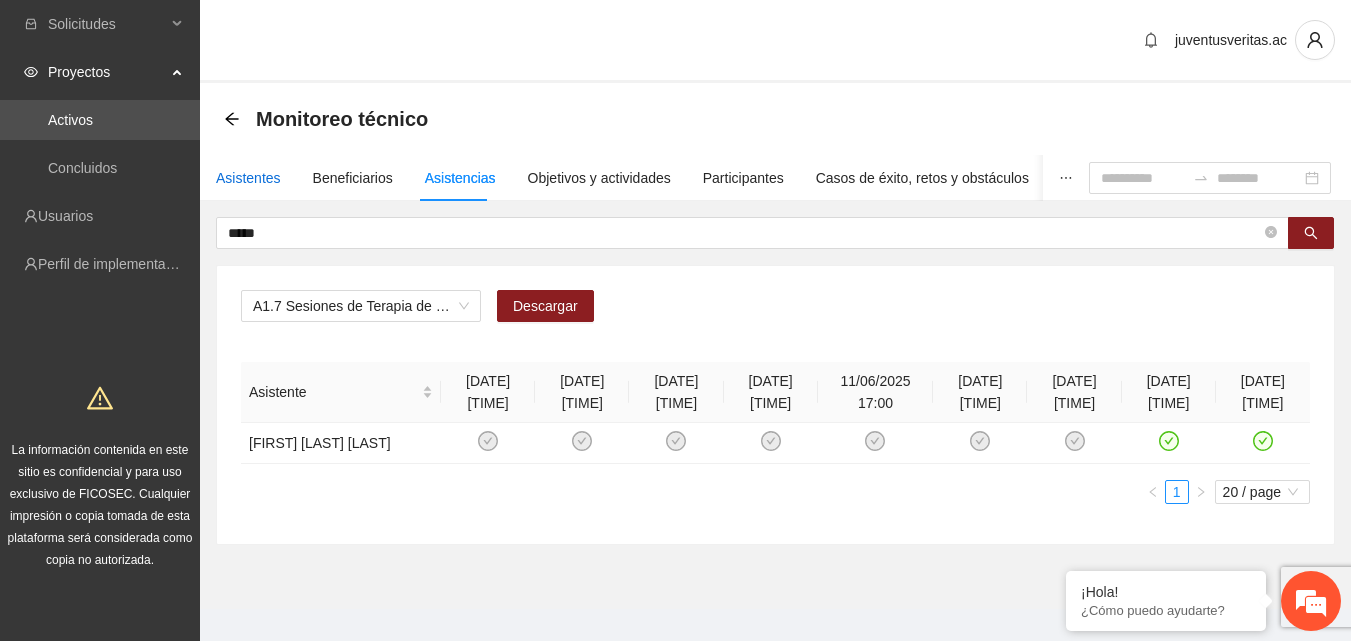 click on "Asistentes" at bounding box center (248, 178) 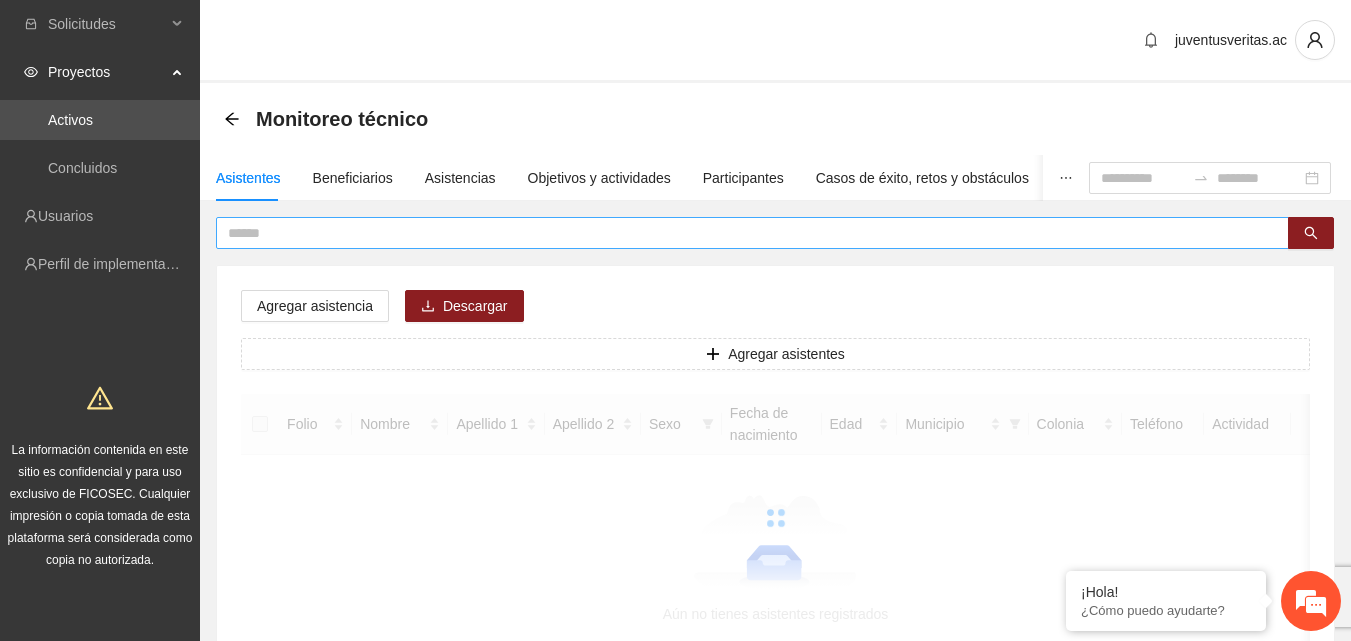 click at bounding box center [744, 233] 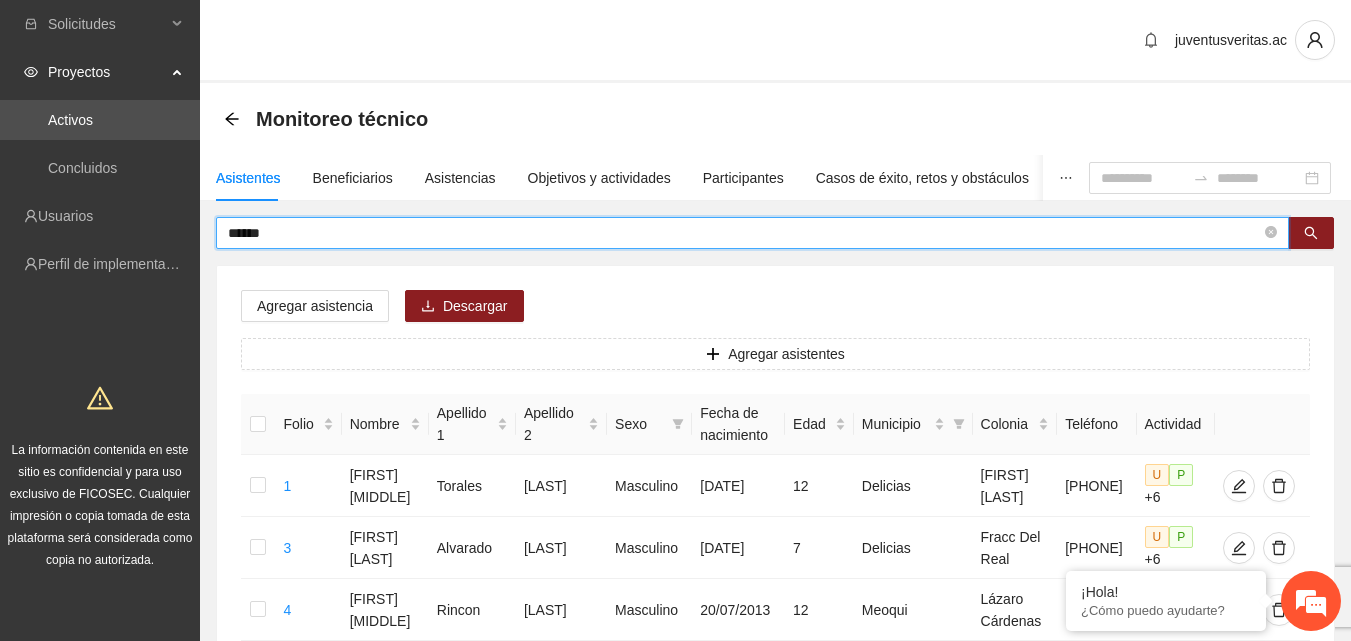 type on "******" 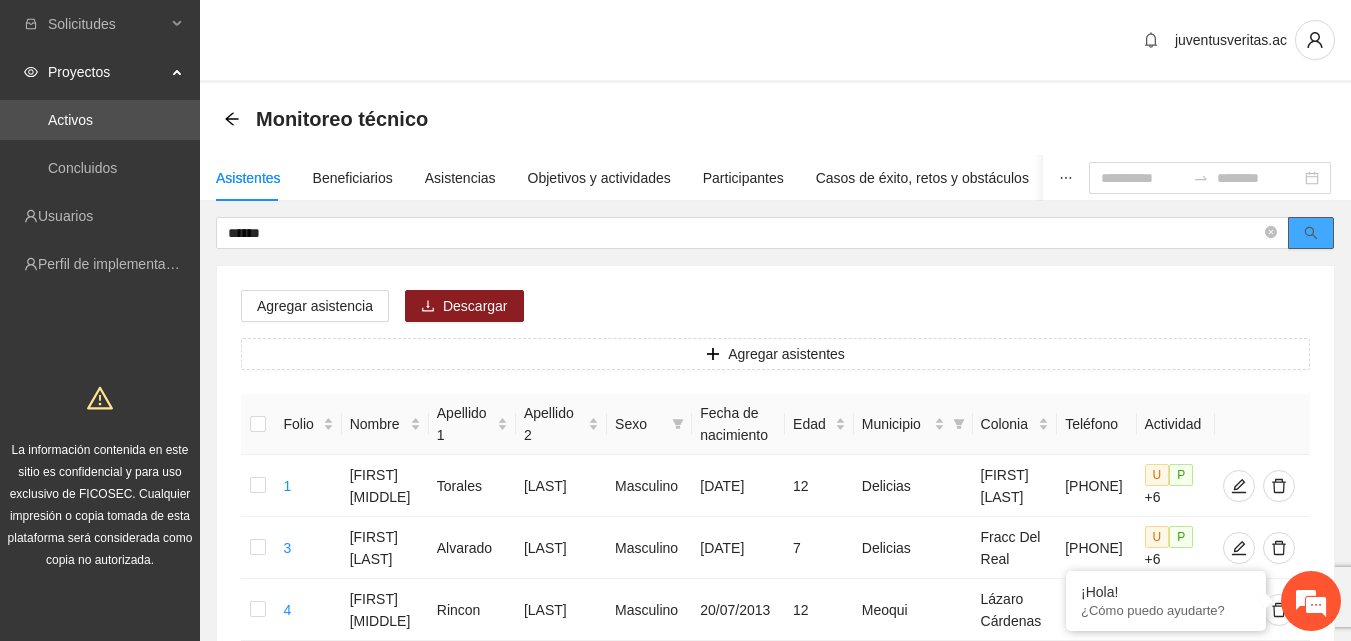click at bounding box center (1311, 233) 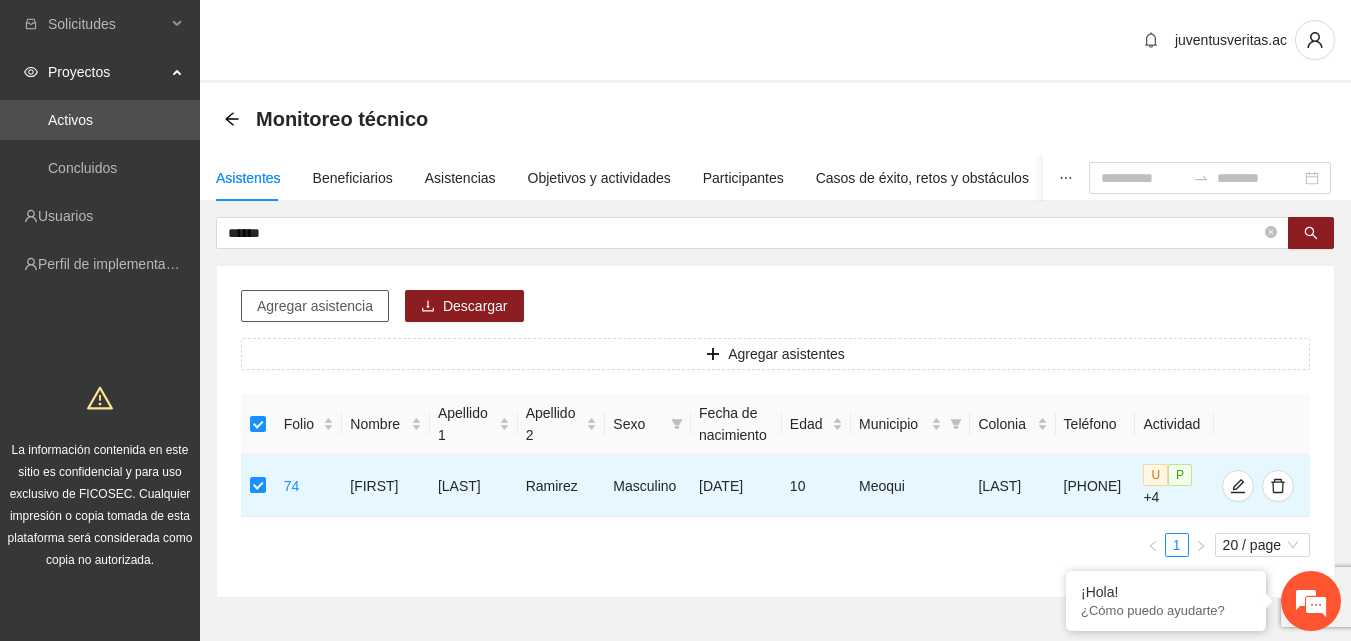 click on "Agregar asistencia" at bounding box center [315, 306] 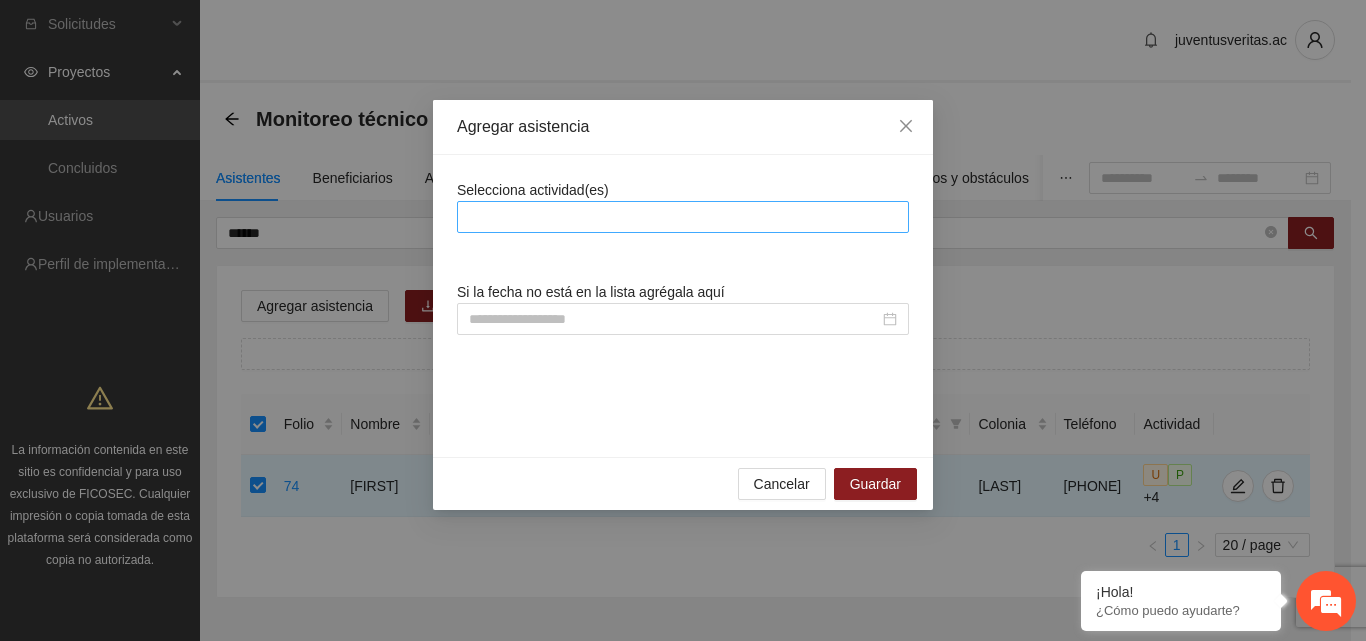 click at bounding box center [683, 217] 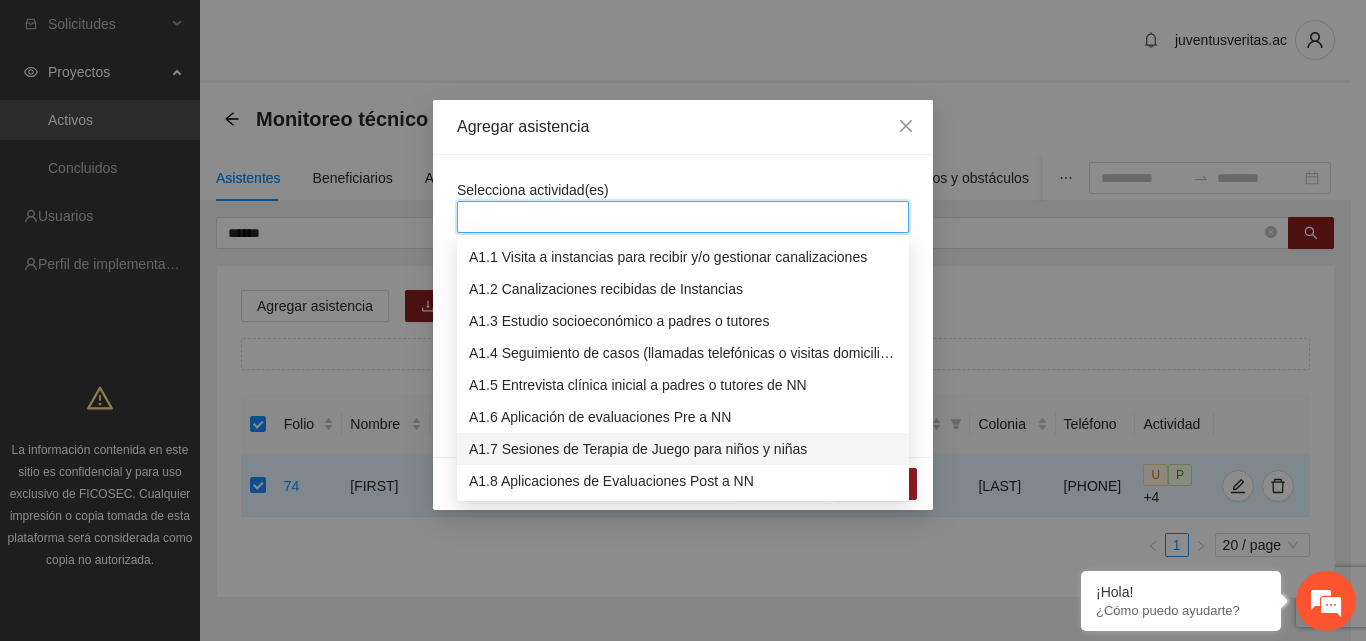 click on "A1.7 Sesiones de Terapia de Juego para niños y niñas" at bounding box center (683, 449) 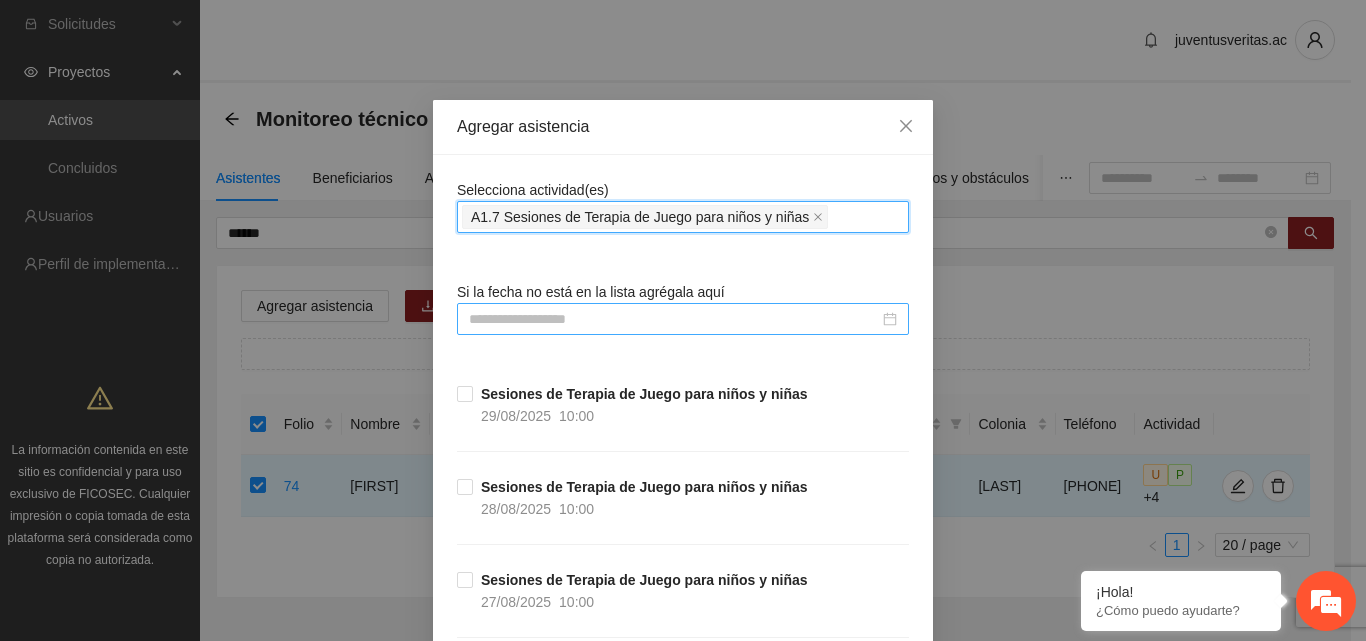 click at bounding box center (674, 319) 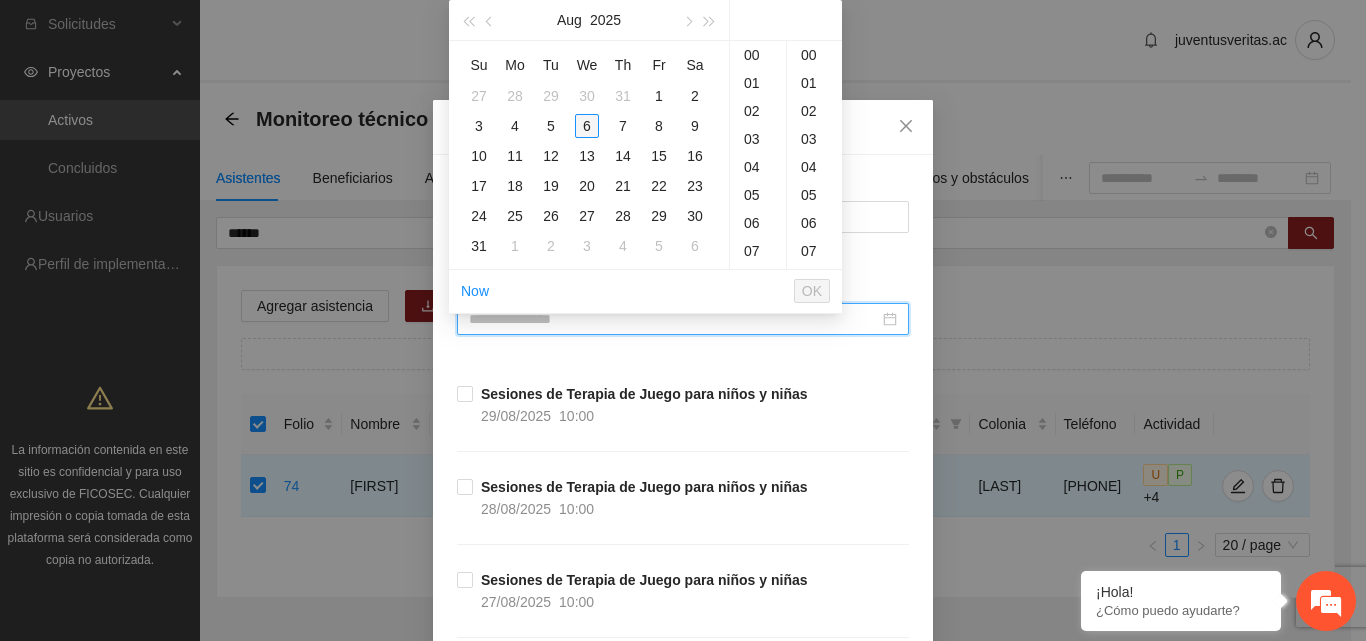 click on "6" at bounding box center (587, 126) 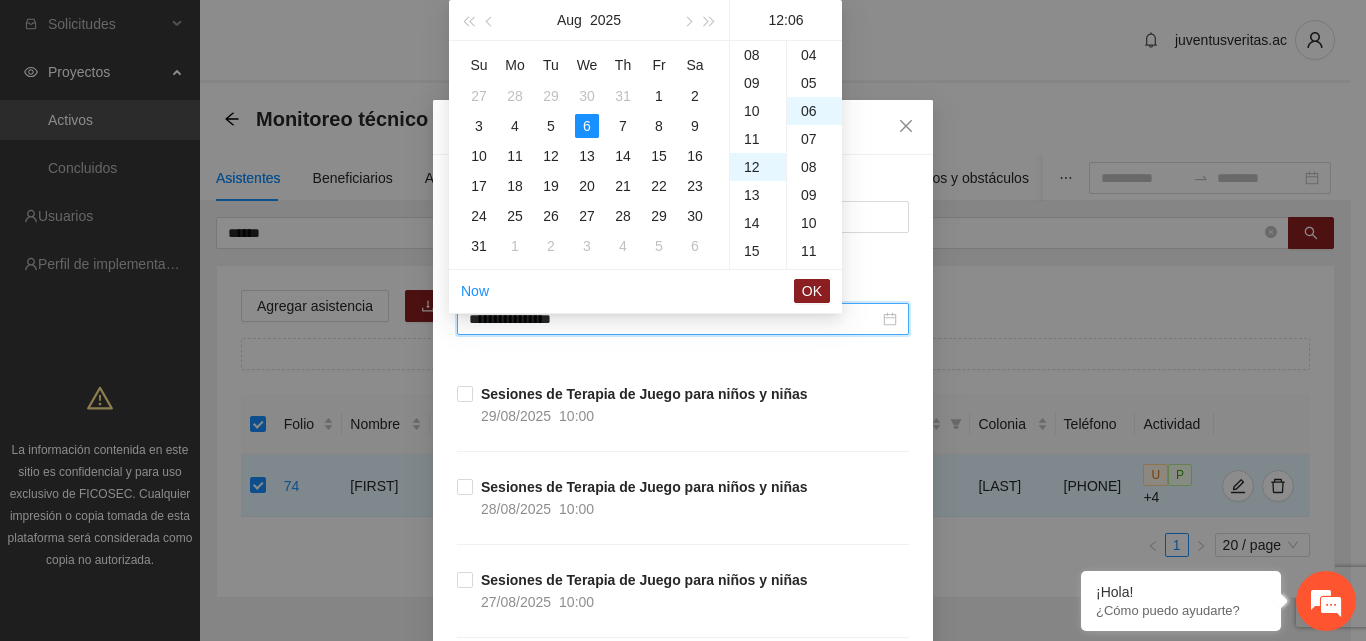 scroll, scrollTop: 336, scrollLeft: 0, axis: vertical 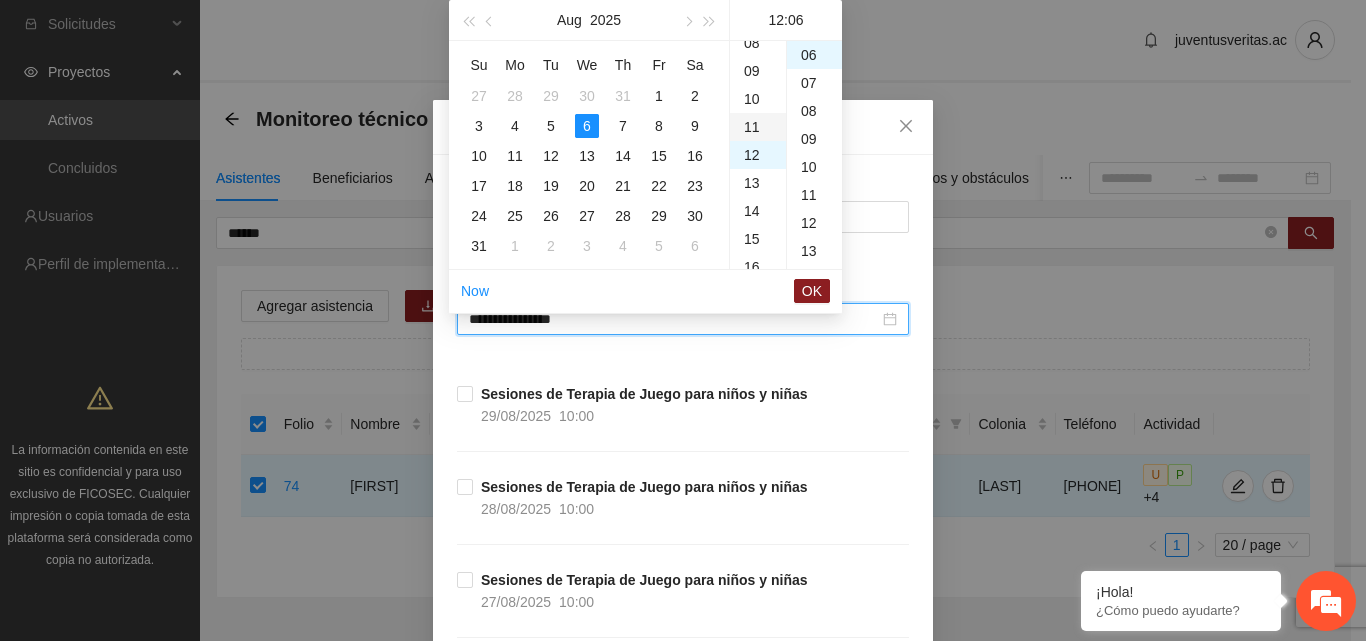 click on "11" at bounding box center (758, 127) 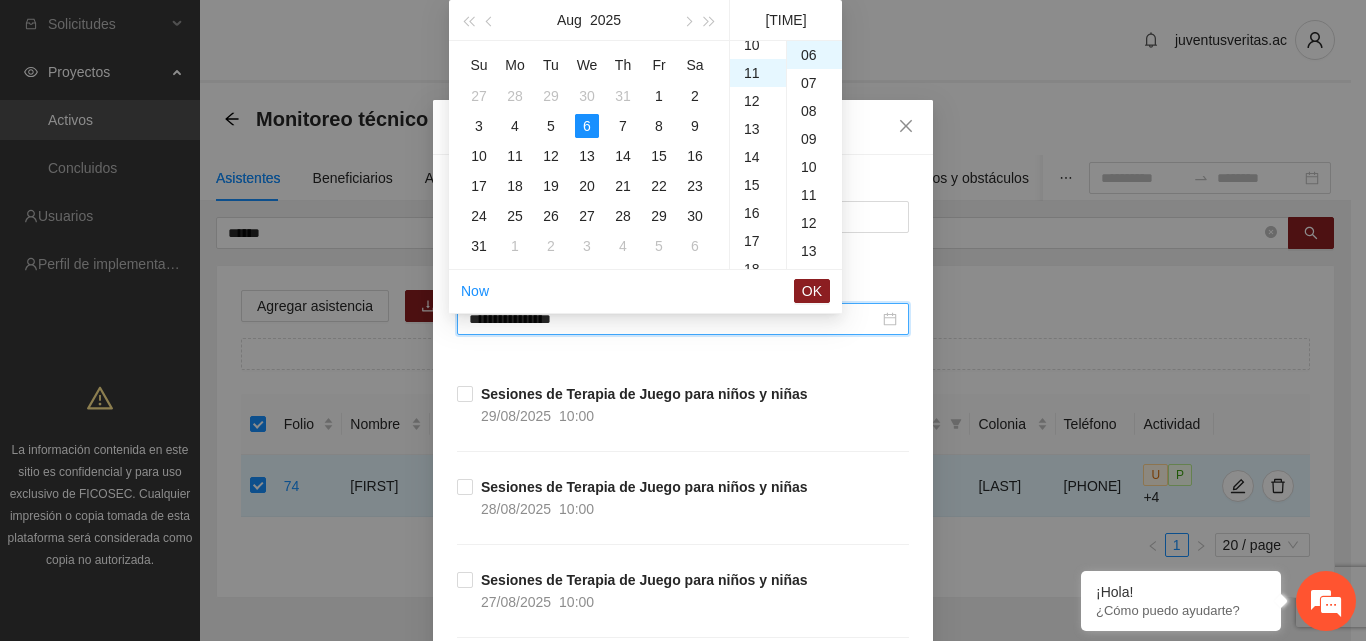 scroll, scrollTop: 308, scrollLeft: 0, axis: vertical 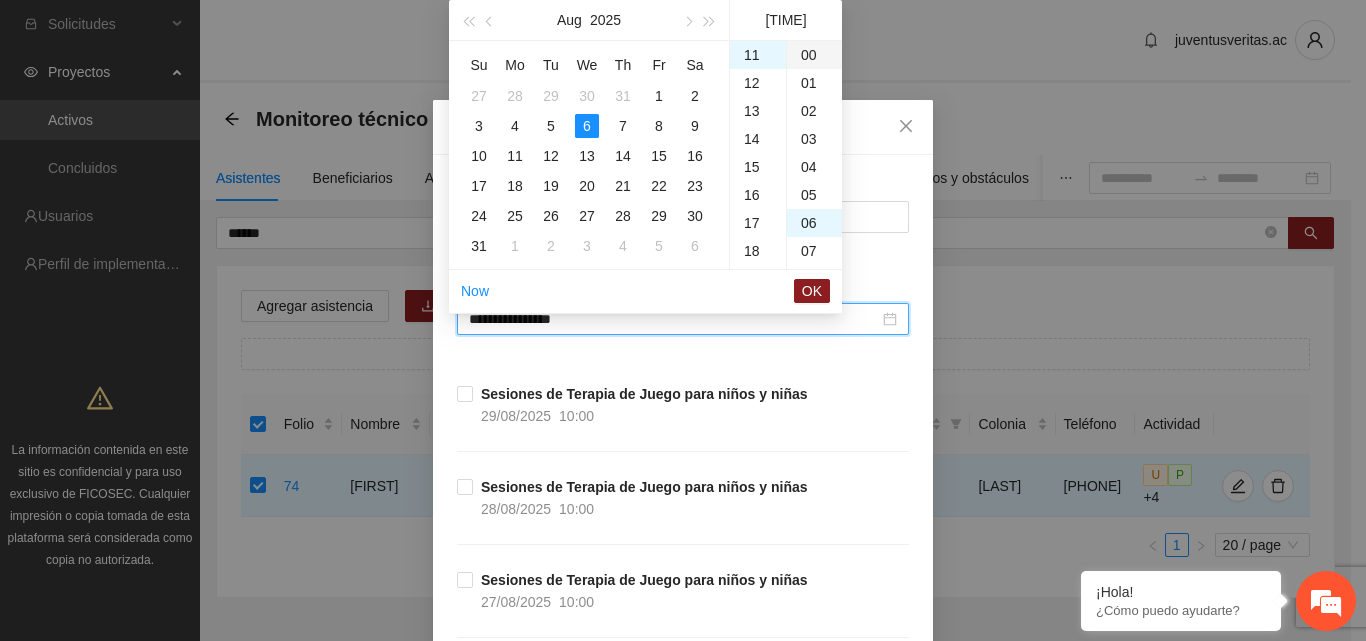 click on "00" at bounding box center (814, 55) 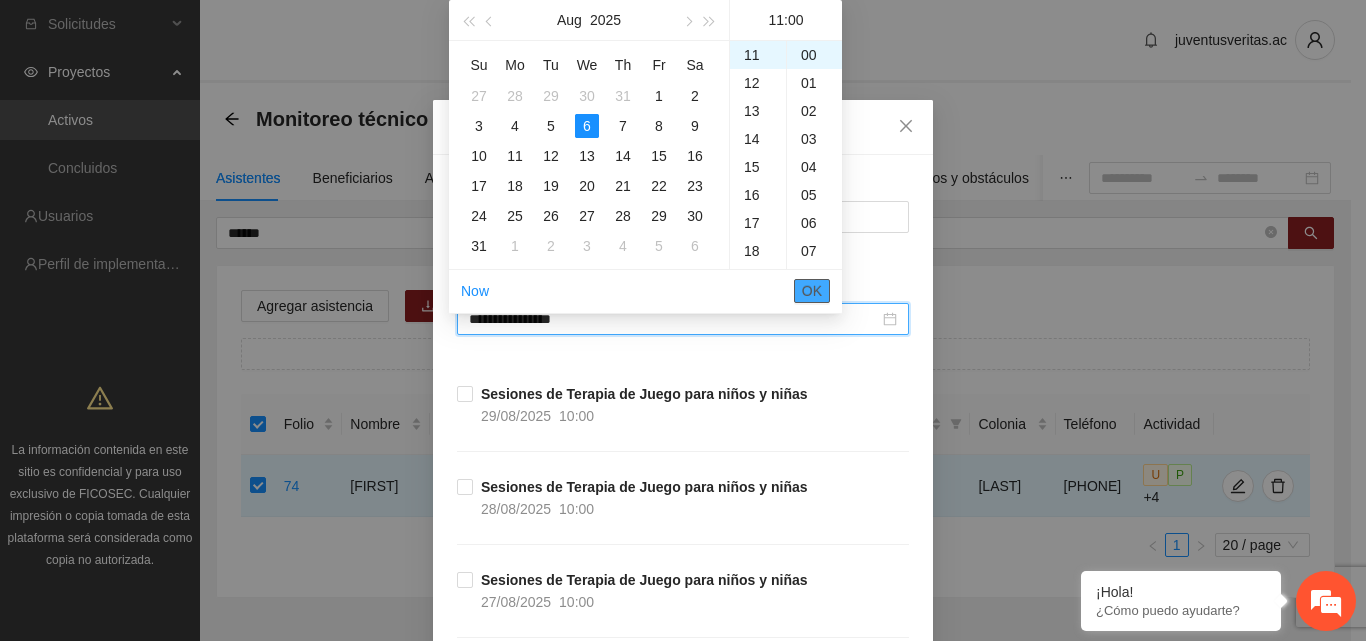 click on "OK" at bounding box center (812, 291) 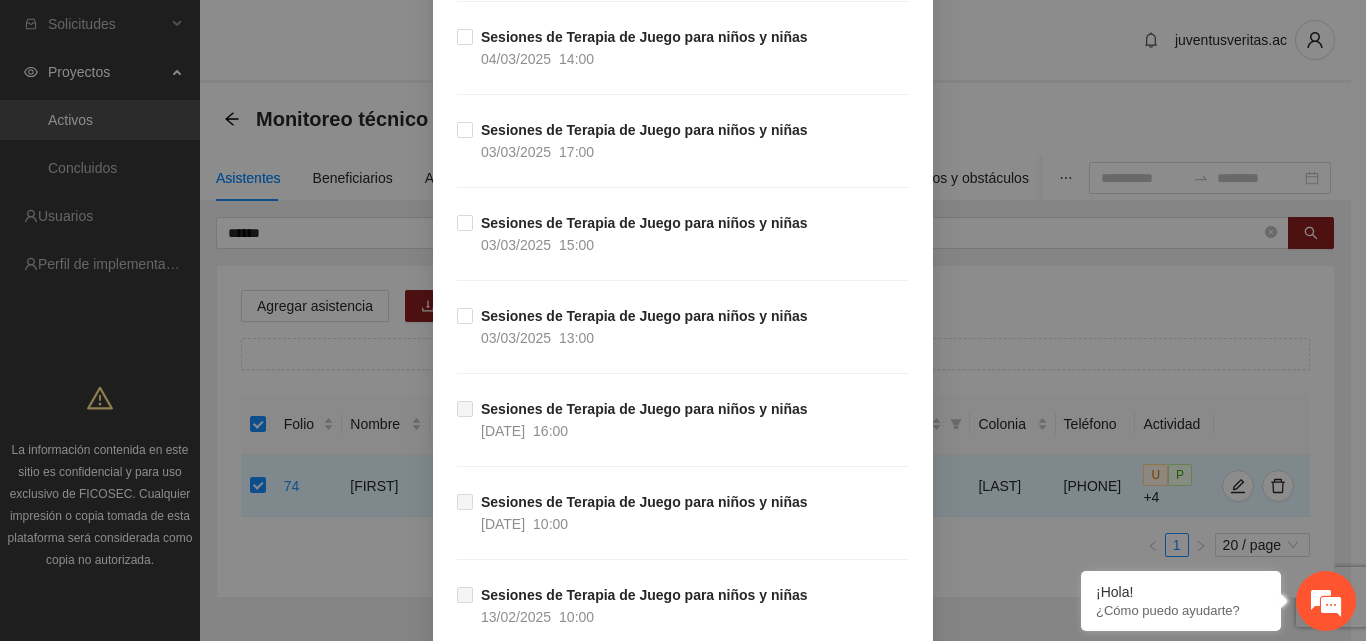 scroll, scrollTop: 15051, scrollLeft: 0, axis: vertical 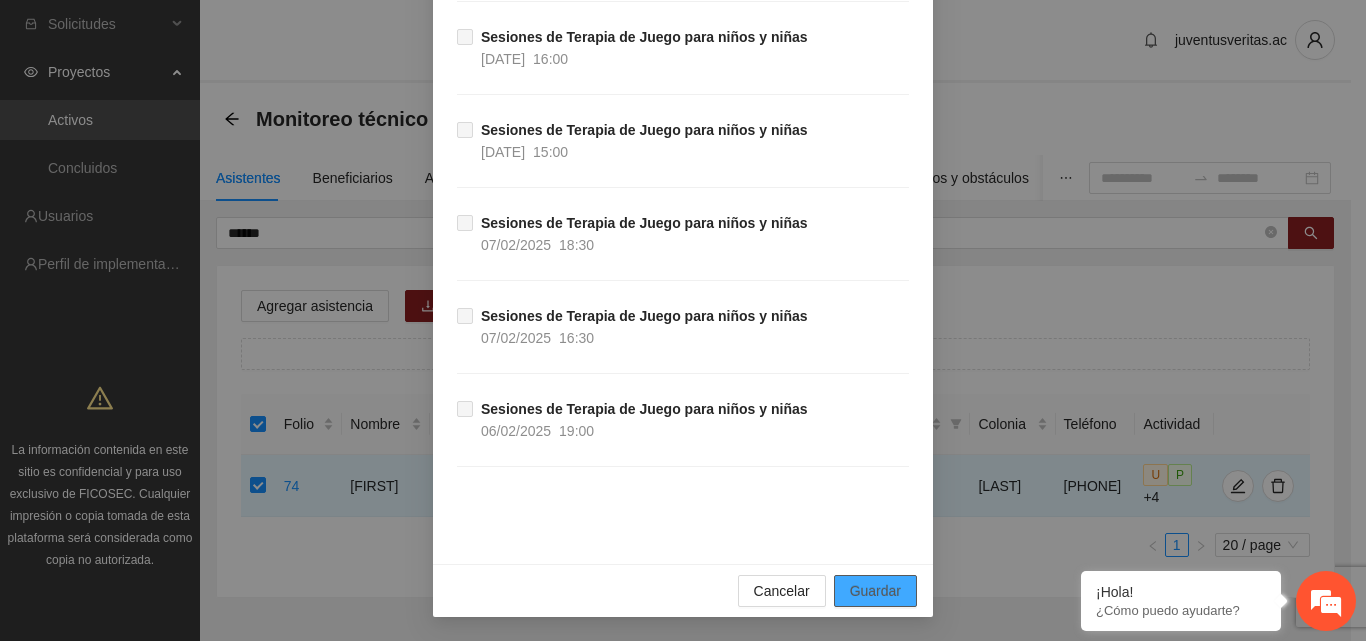 click on "Guardar" at bounding box center [875, 591] 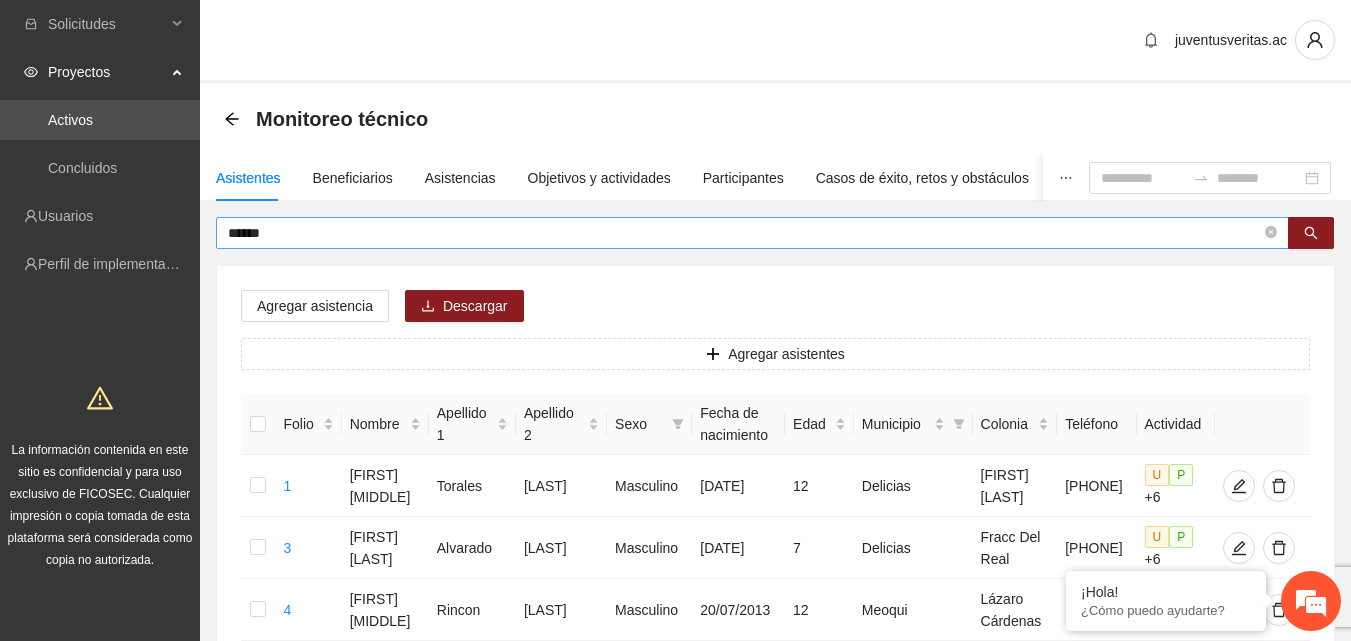 click on "******" at bounding box center (744, 233) 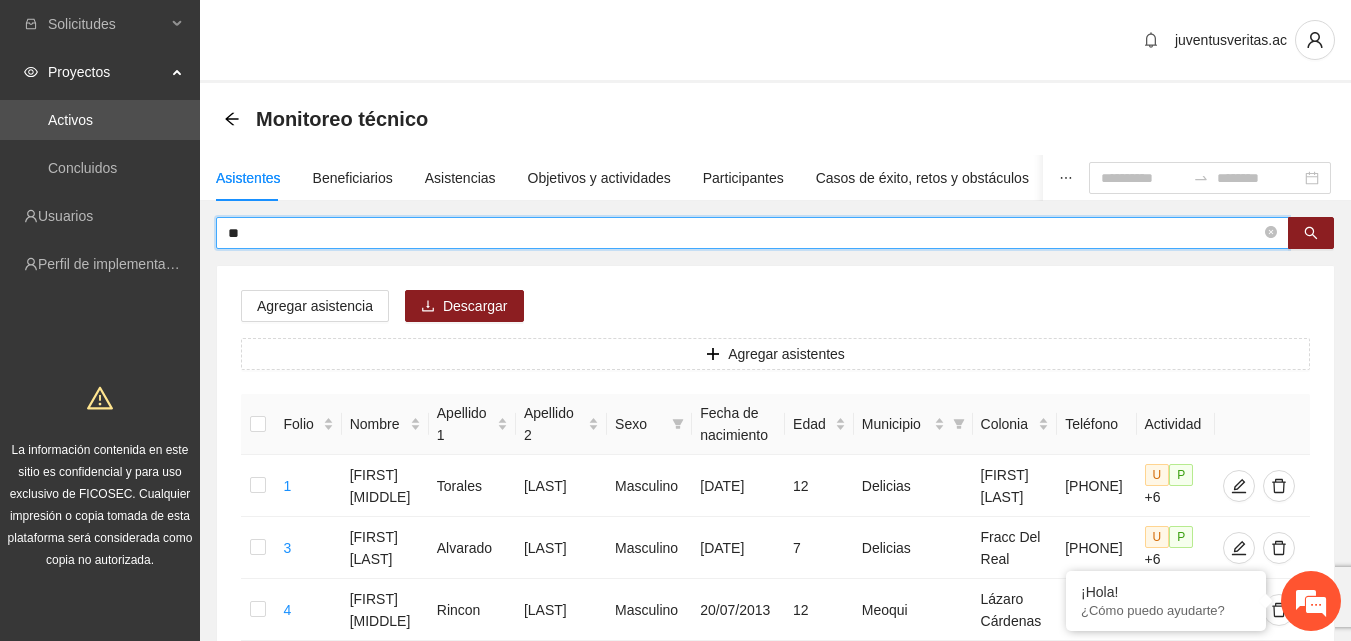 type on "*" 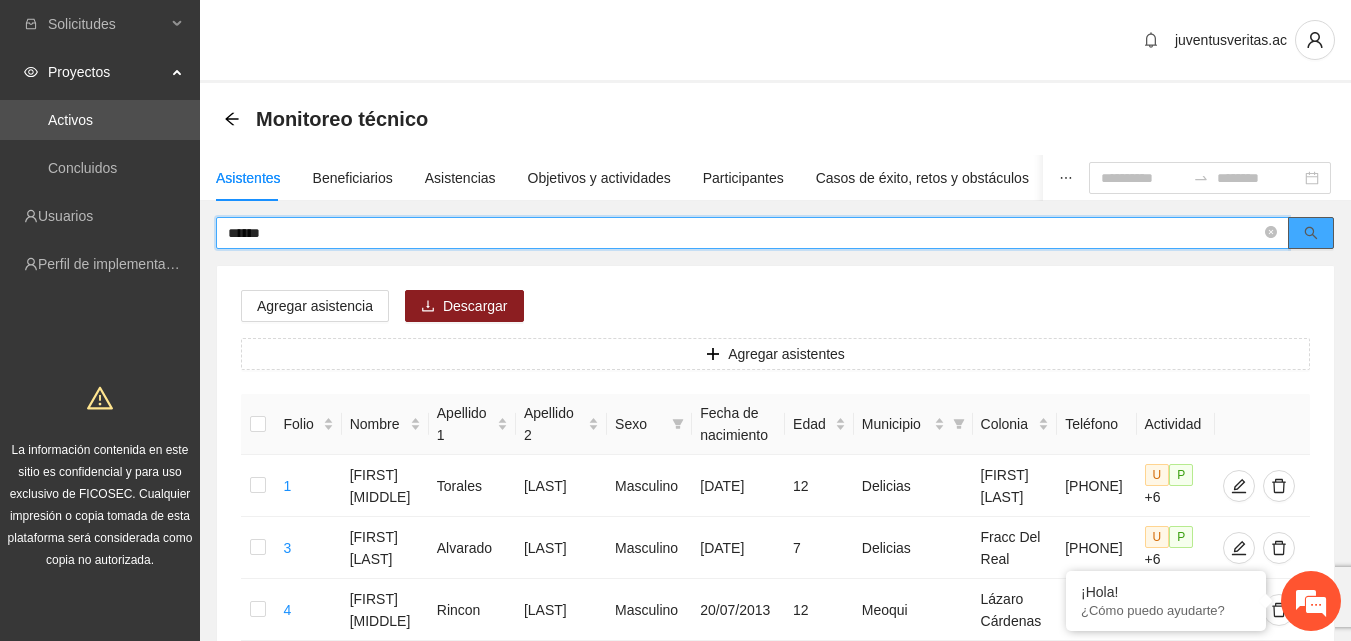 click at bounding box center (1311, 233) 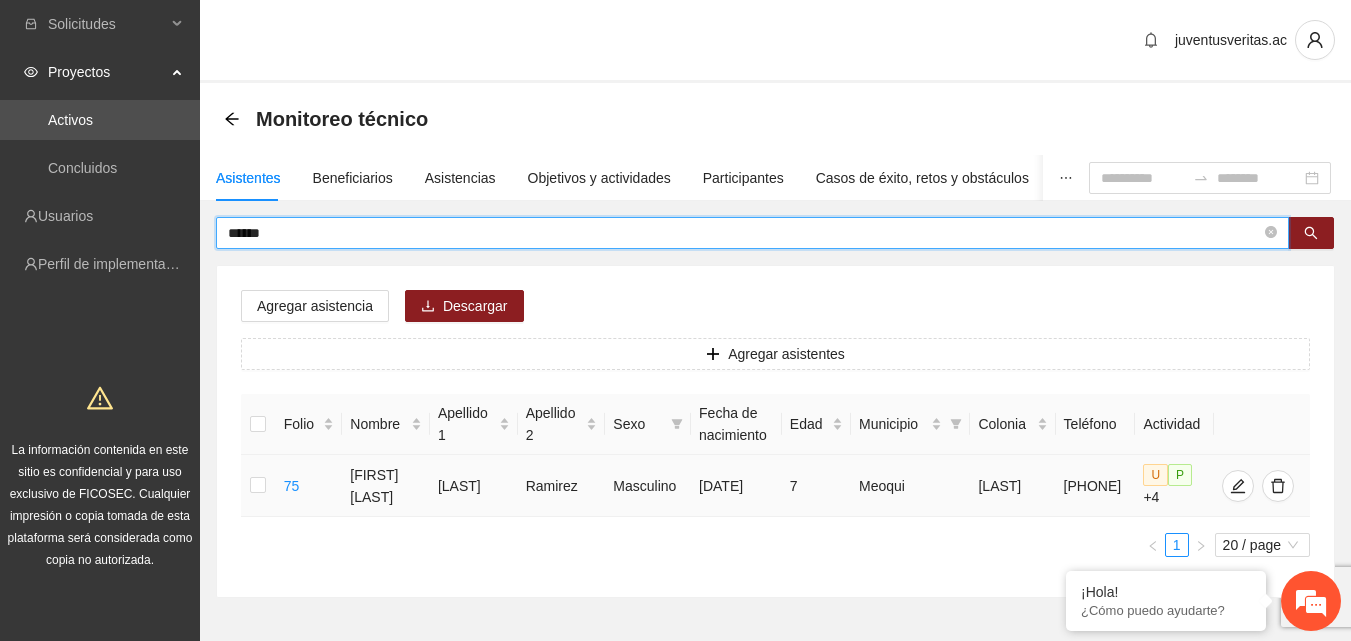 type on "******" 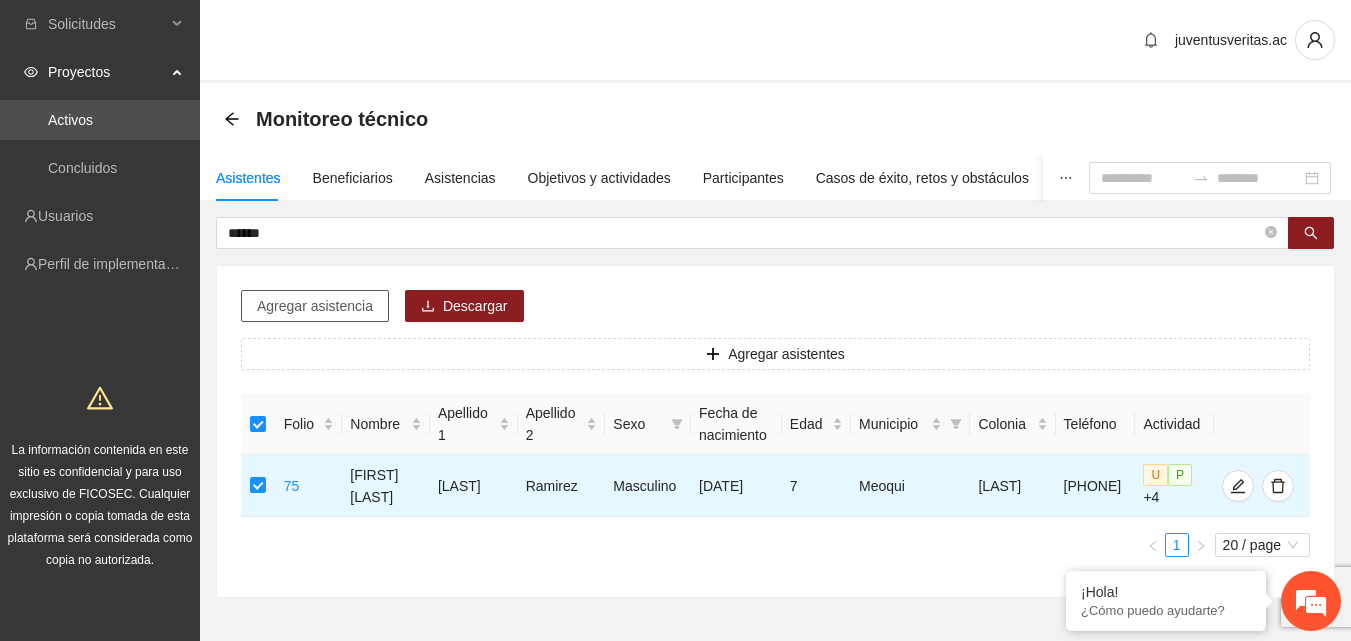 click on "Agregar asistencia" at bounding box center (315, 306) 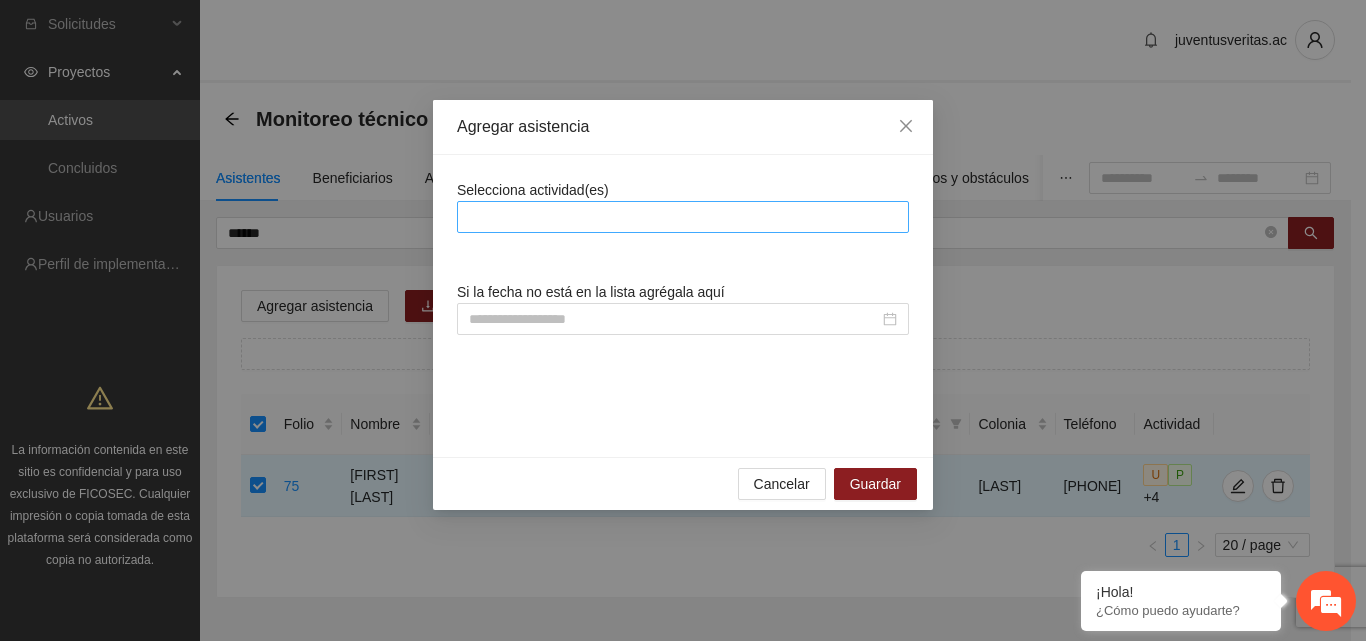 click at bounding box center (683, 217) 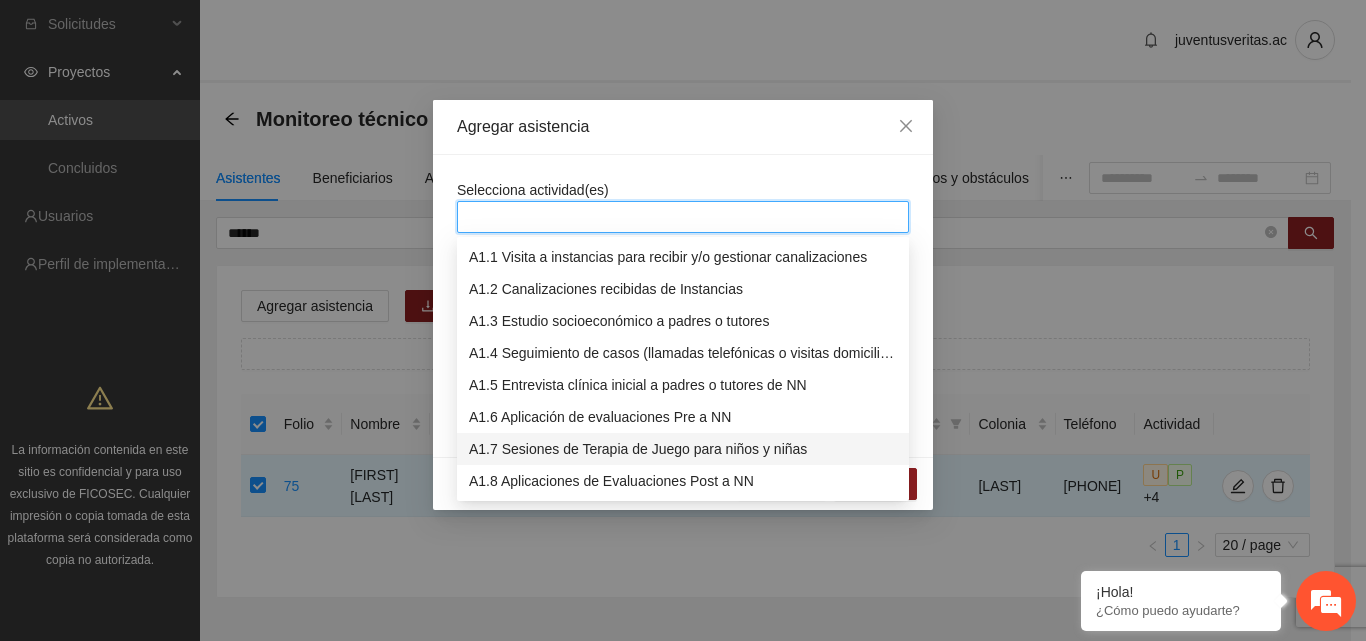 click on "A1.7 Sesiones de Terapia de Juego para niños y niñas" at bounding box center (683, 449) 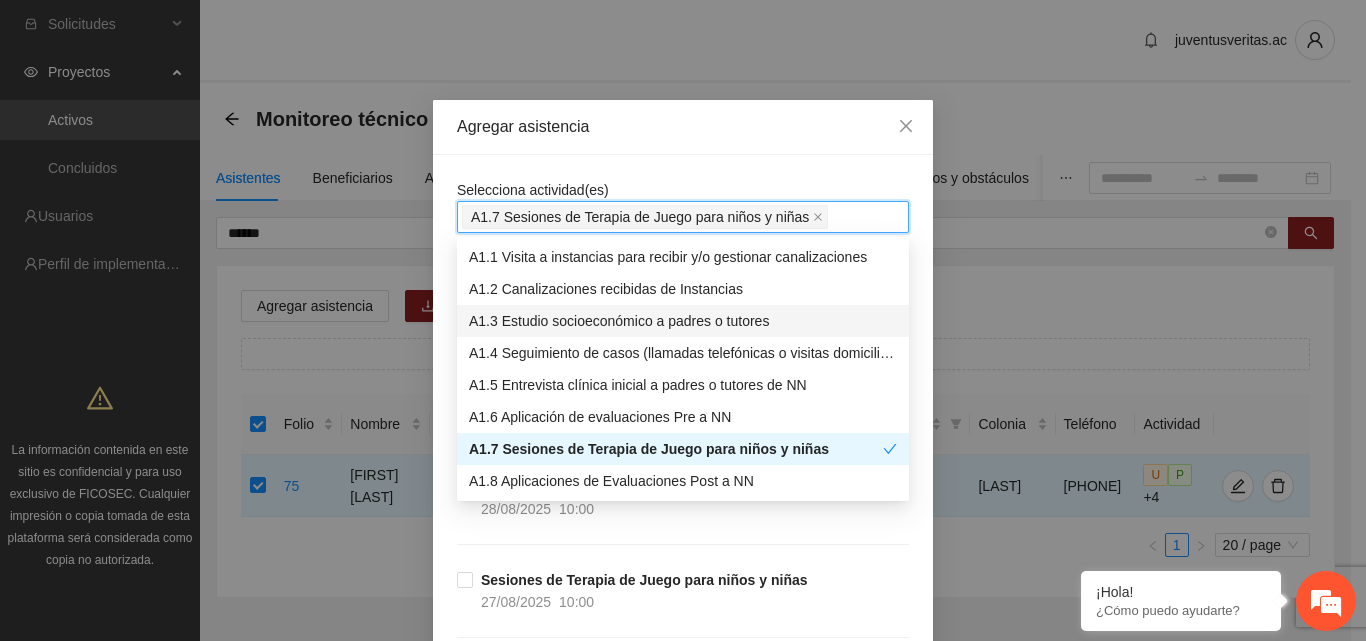 click on "Agregar asistencia" at bounding box center [683, 127] 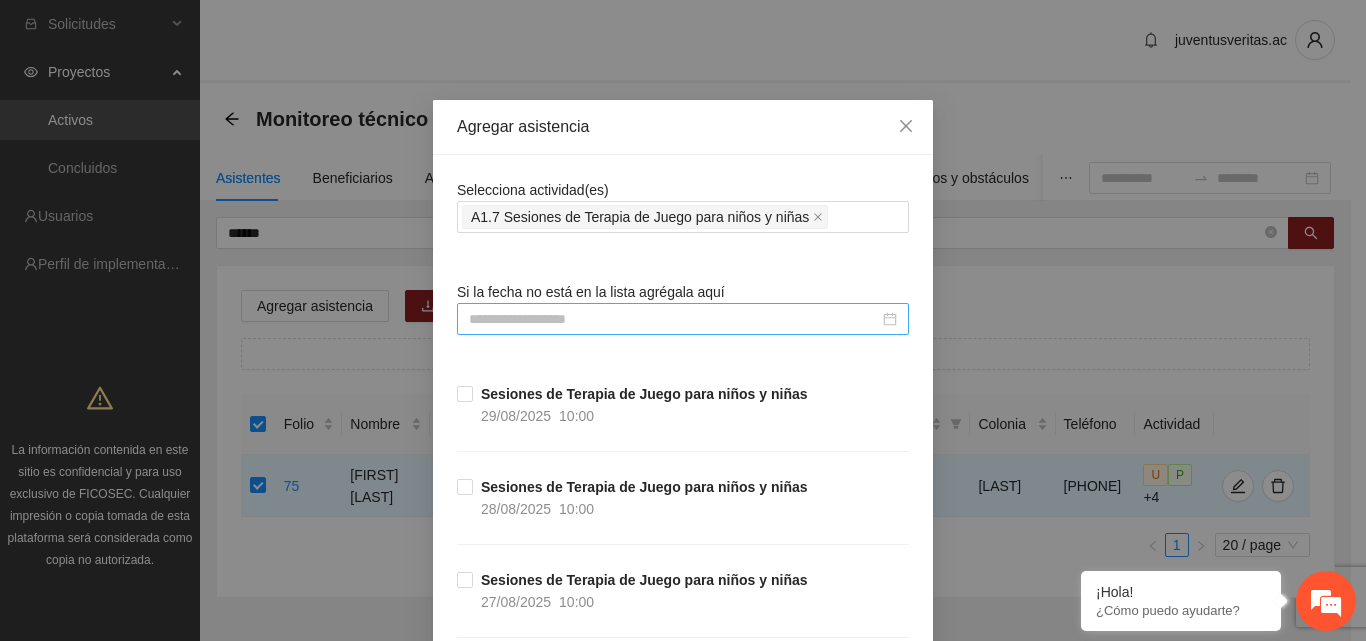 click at bounding box center (674, 319) 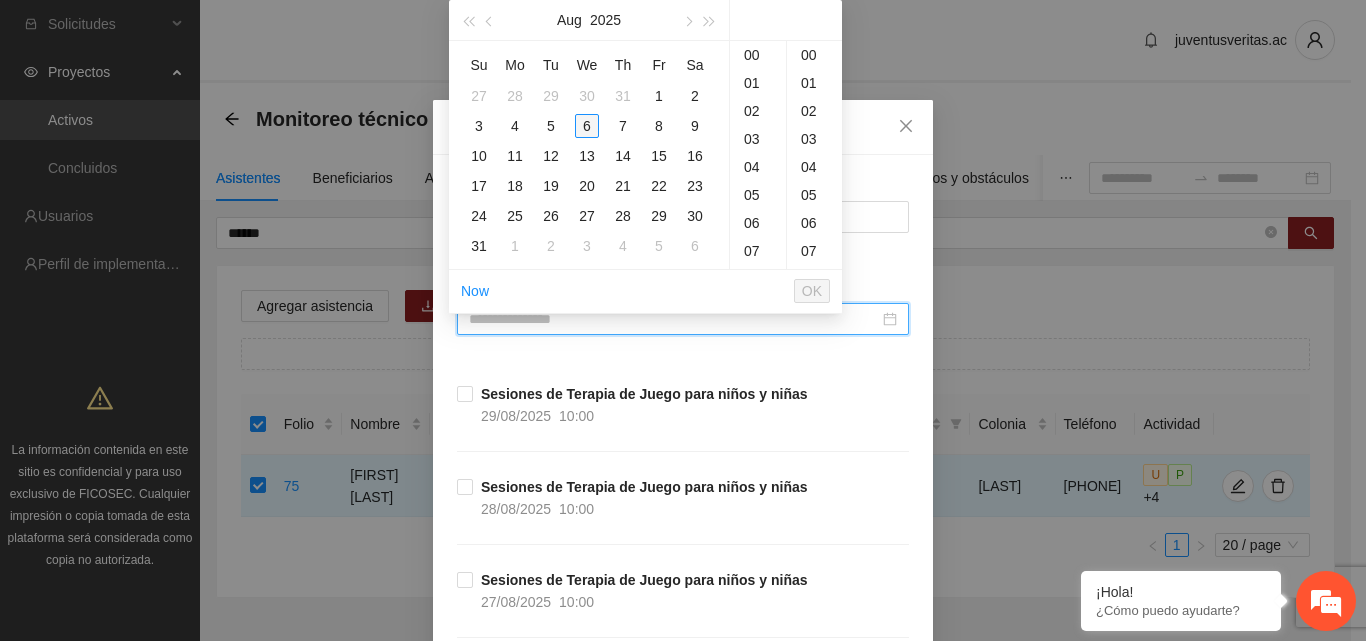click on "6" at bounding box center (587, 126) 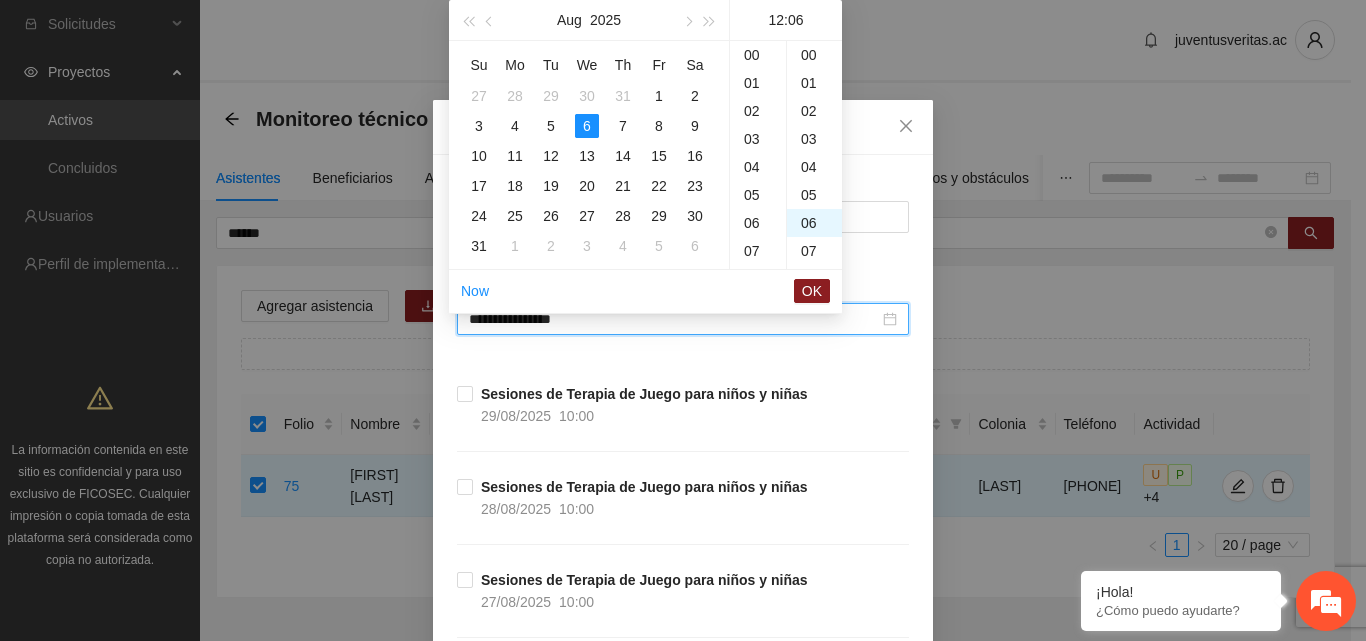 scroll, scrollTop: 336, scrollLeft: 0, axis: vertical 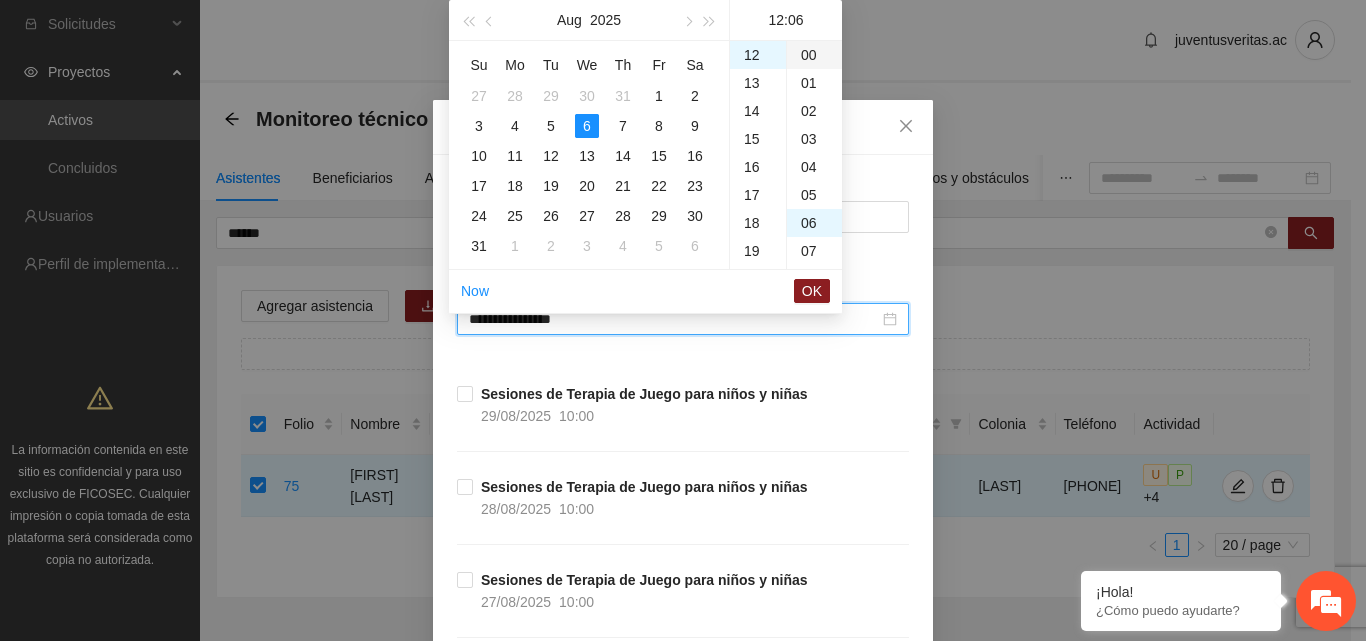 drag, startPoint x: 806, startPoint y: 59, endPoint x: 793, endPoint y: 74, distance: 19.849434 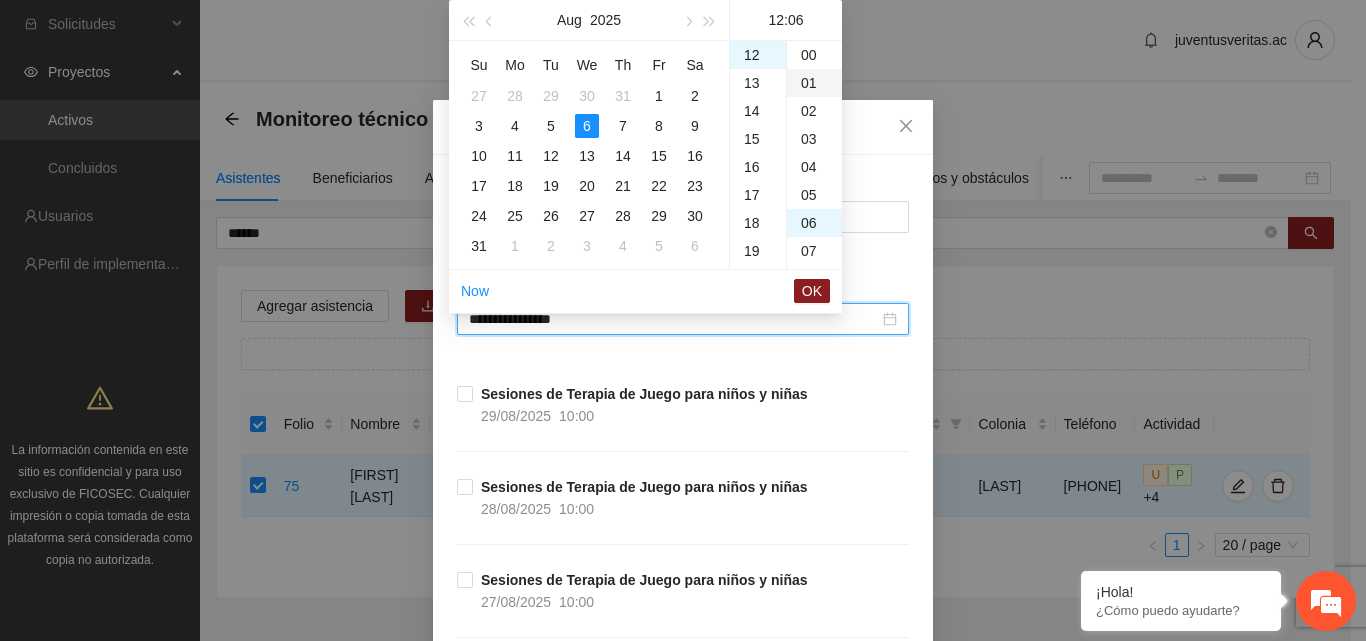 click on "00" at bounding box center (814, 55) 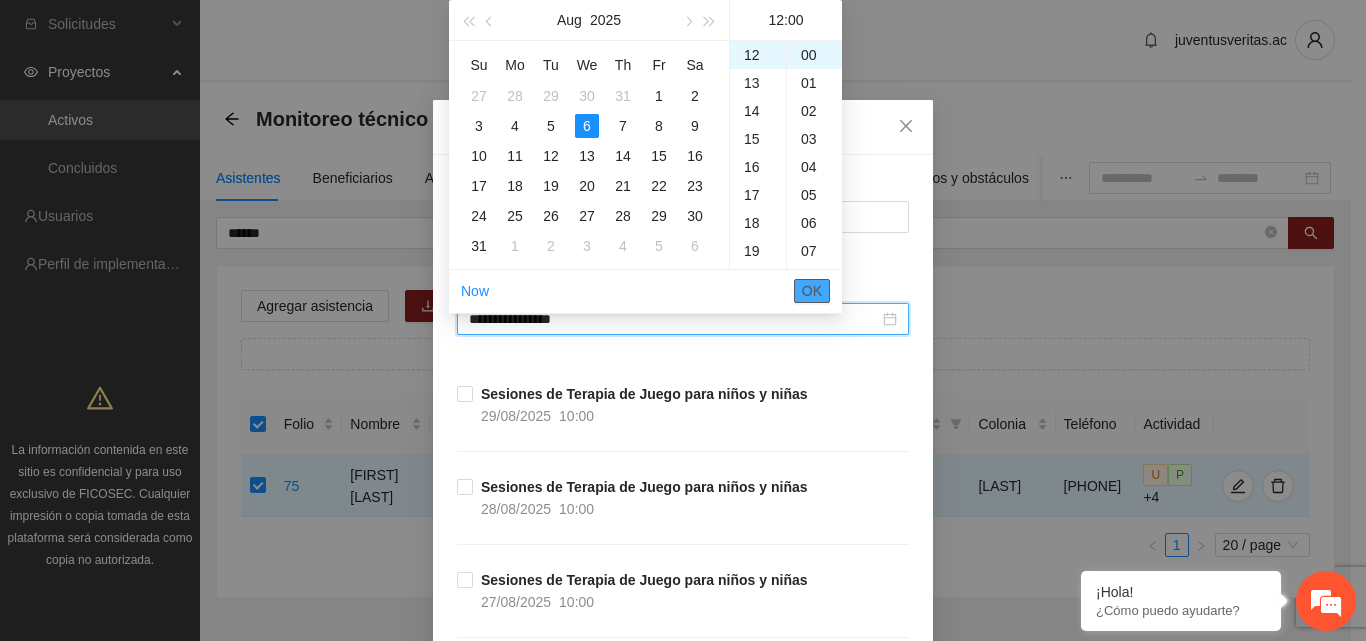 click on "OK" at bounding box center (812, 291) 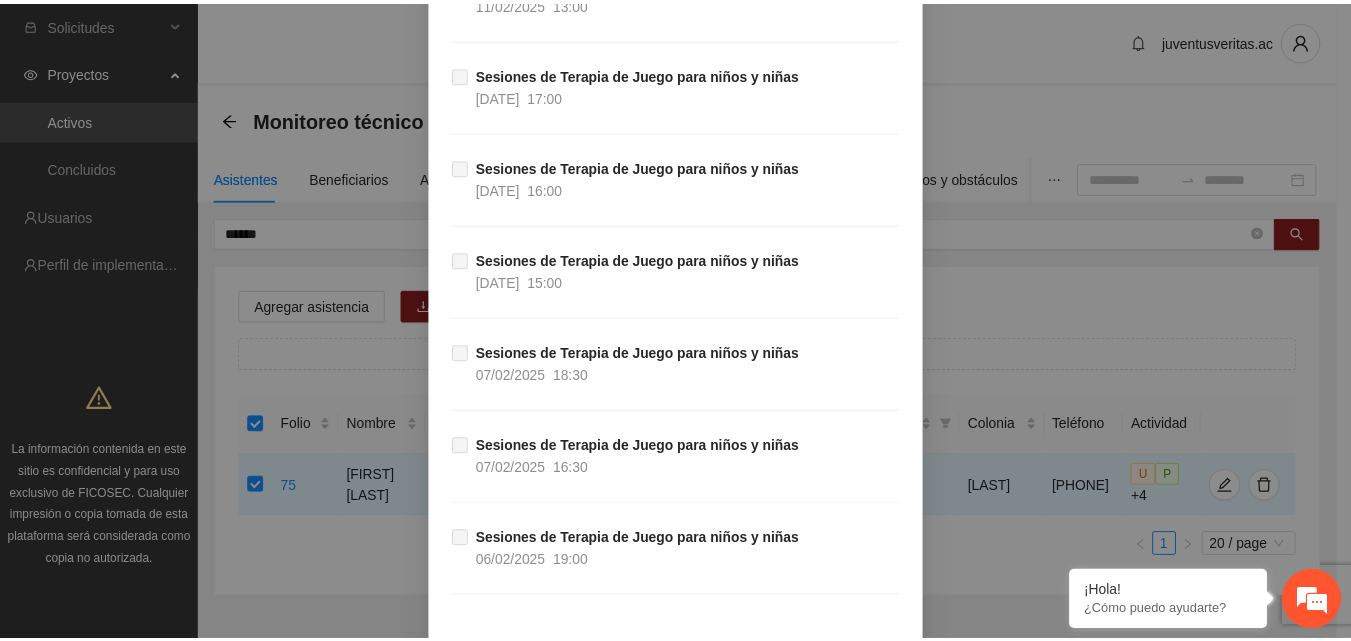 scroll, scrollTop: 15051, scrollLeft: 0, axis: vertical 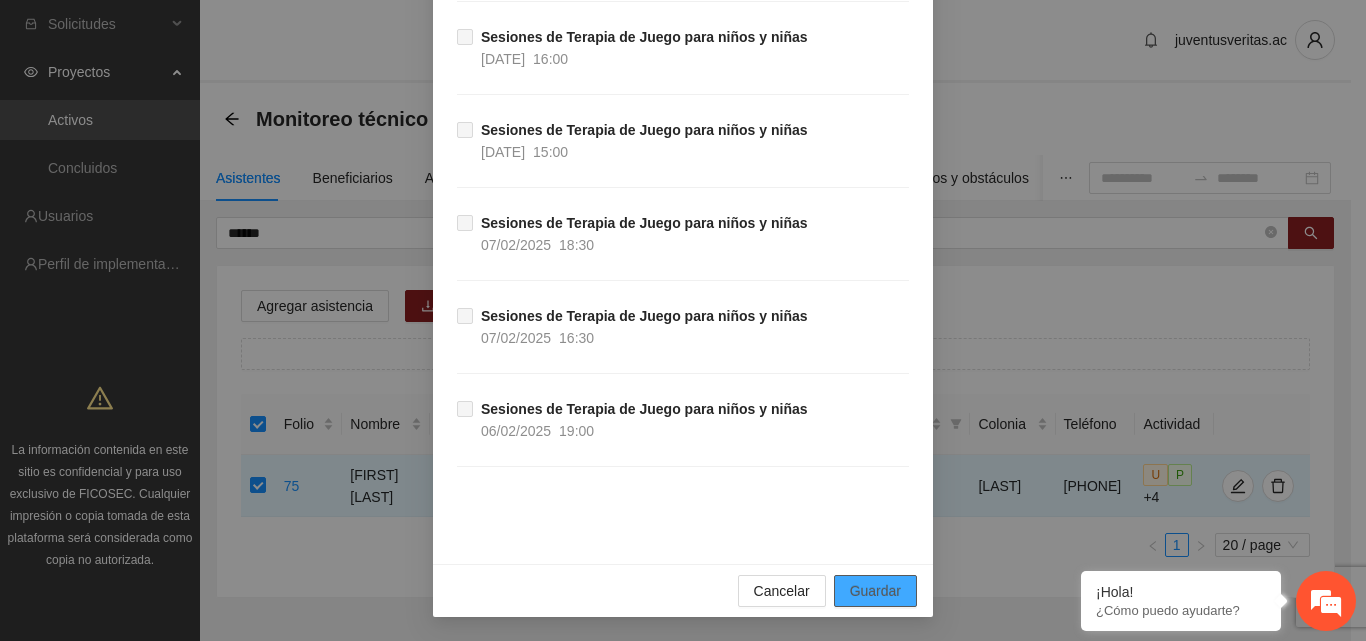 click on "Guardar" at bounding box center [875, 591] 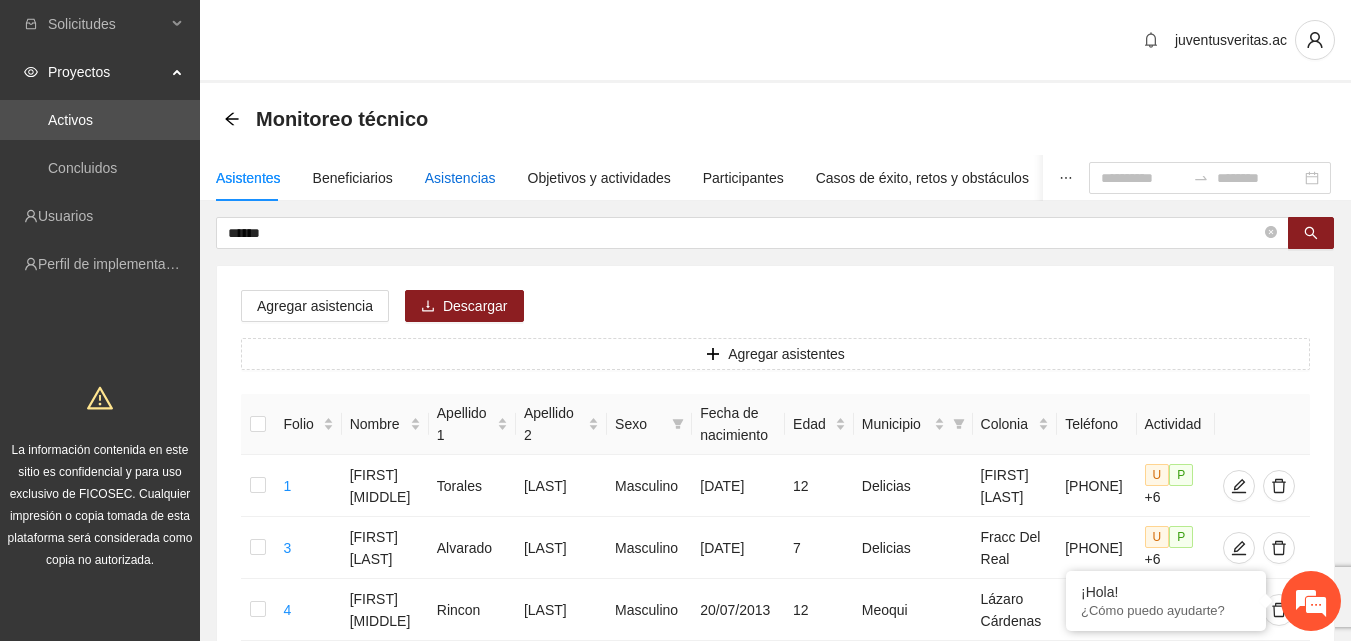 click on "Asistencias" at bounding box center [460, 178] 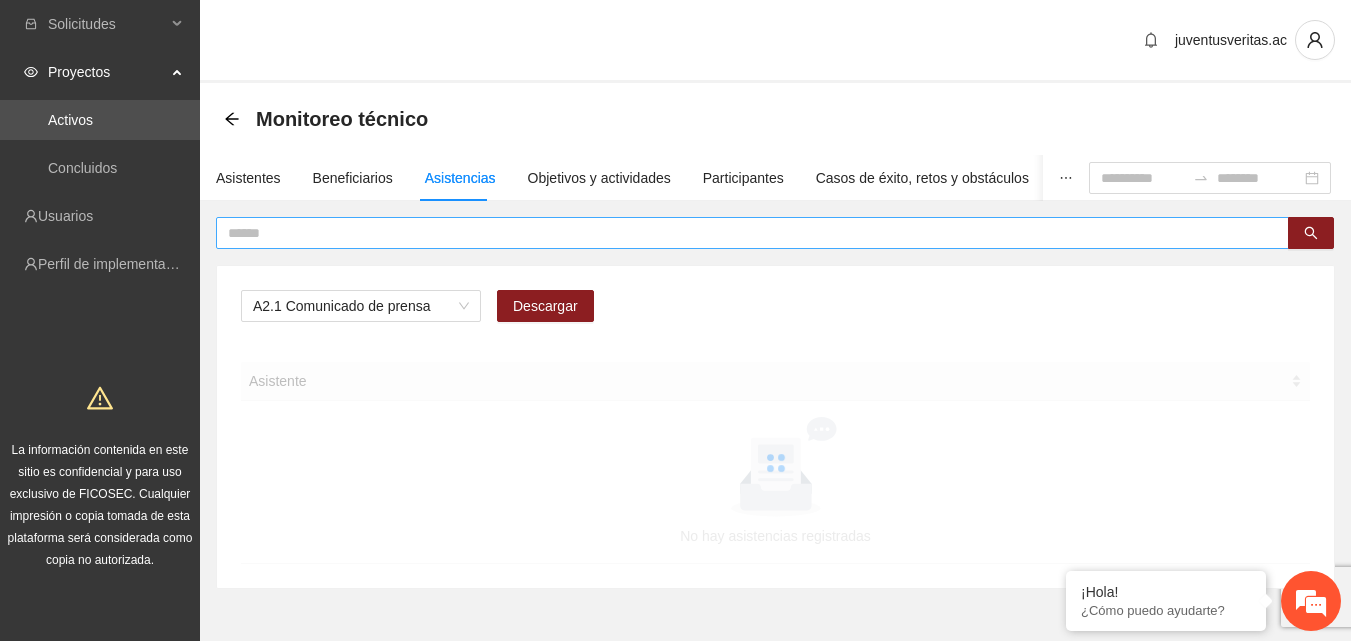 click at bounding box center (752, 233) 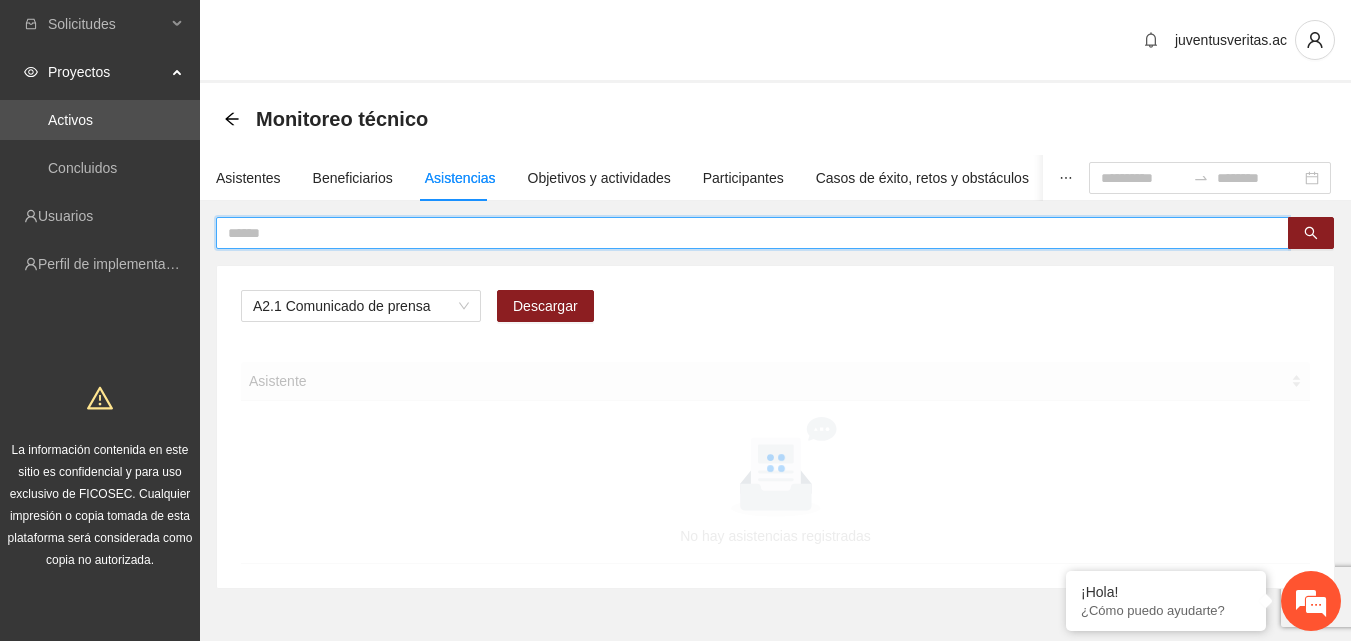 click at bounding box center (744, 233) 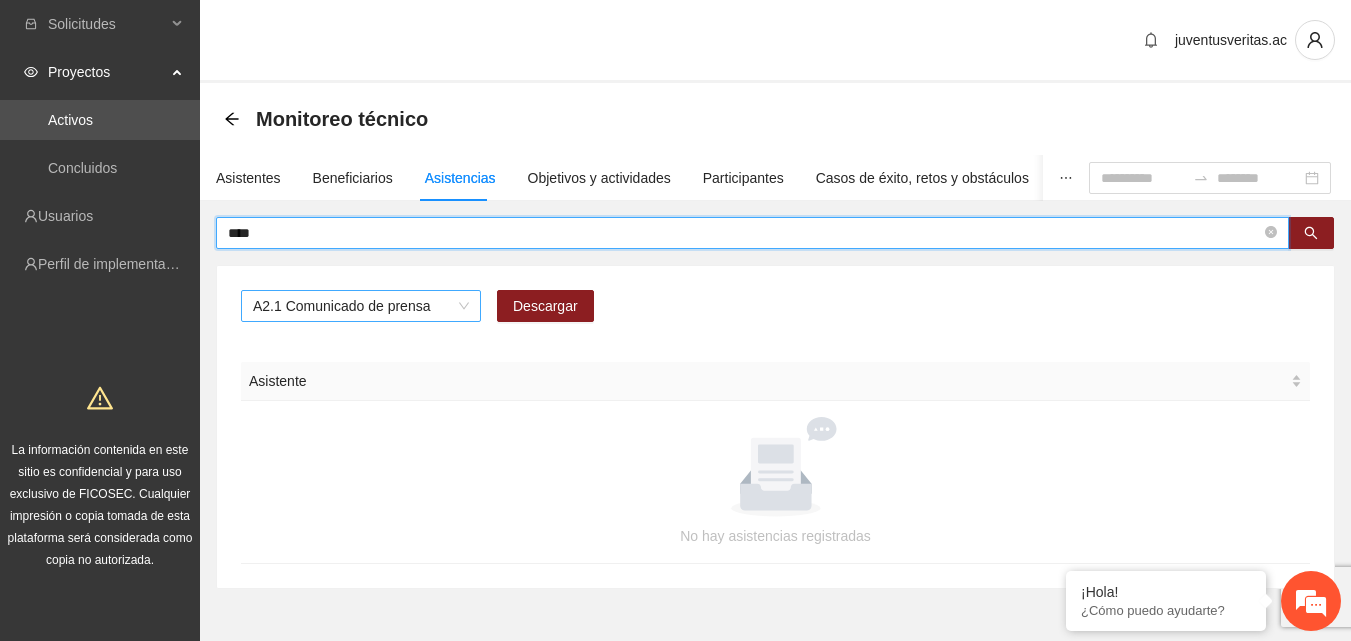 click on "A2.1 Comunicado de prensa" at bounding box center (361, 306) 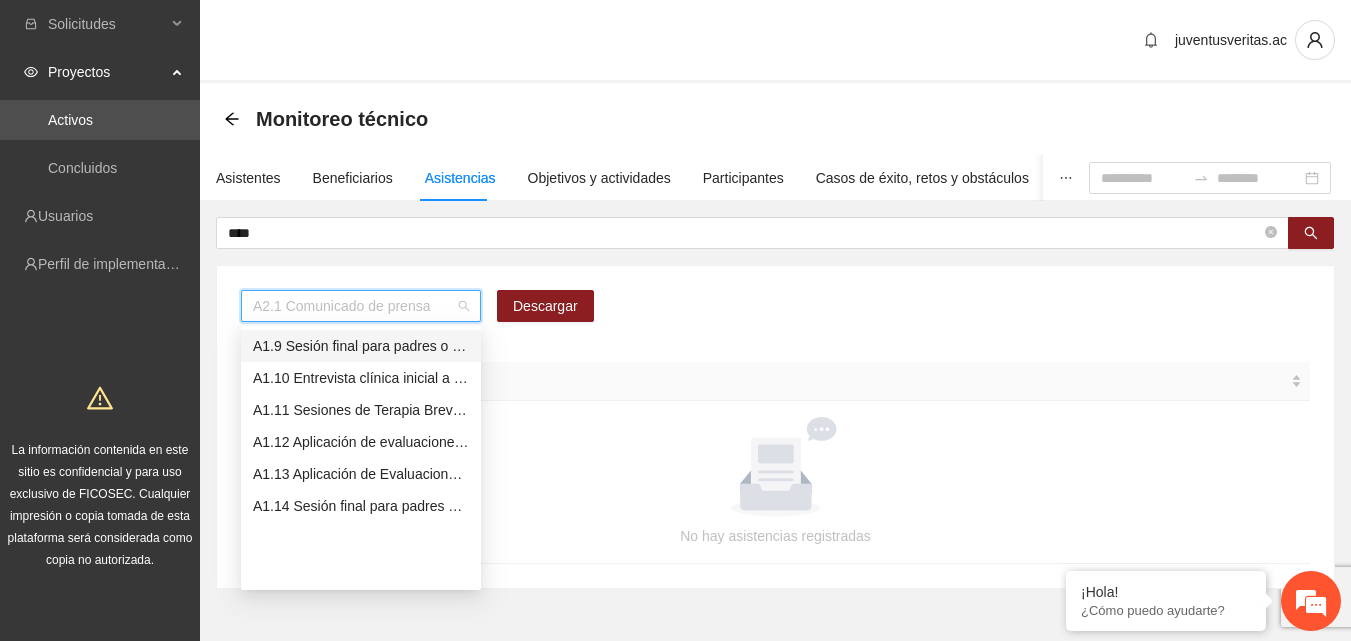 scroll, scrollTop: 156, scrollLeft: 0, axis: vertical 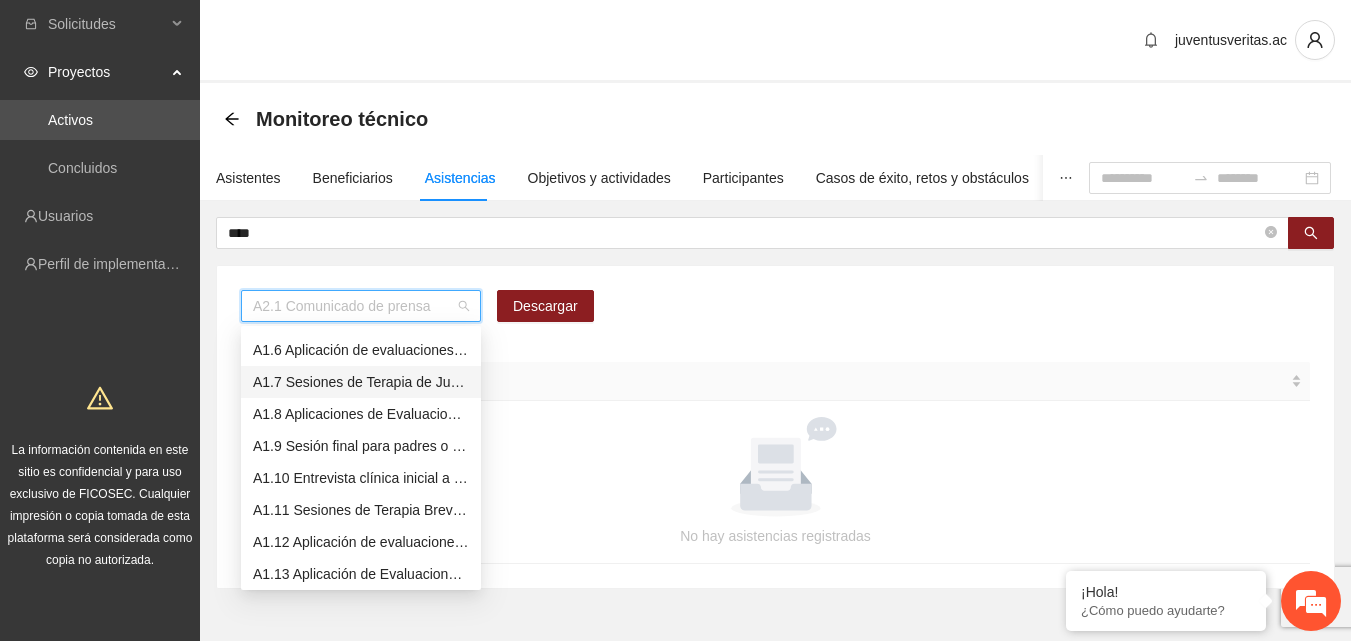 click on "A1.7 Sesiones de Terapia de Juego para niños y niñas" at bounding box center [361, 382] 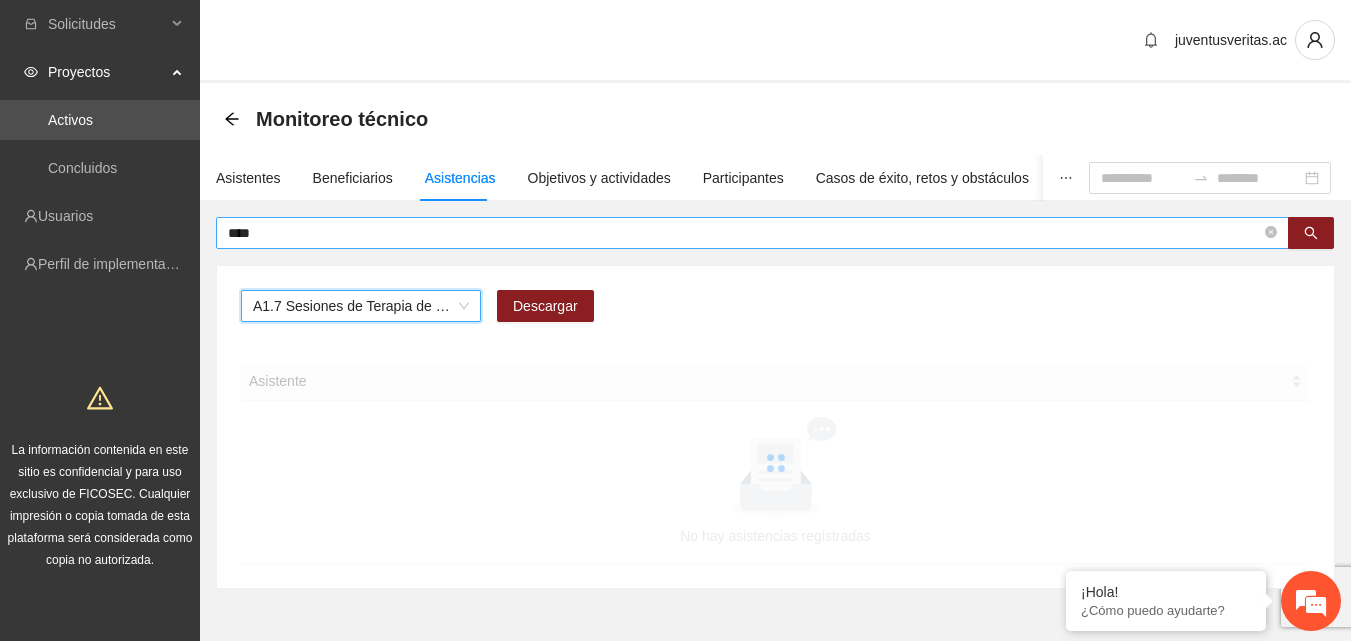 click on "****" at bounding box center (744, 233) 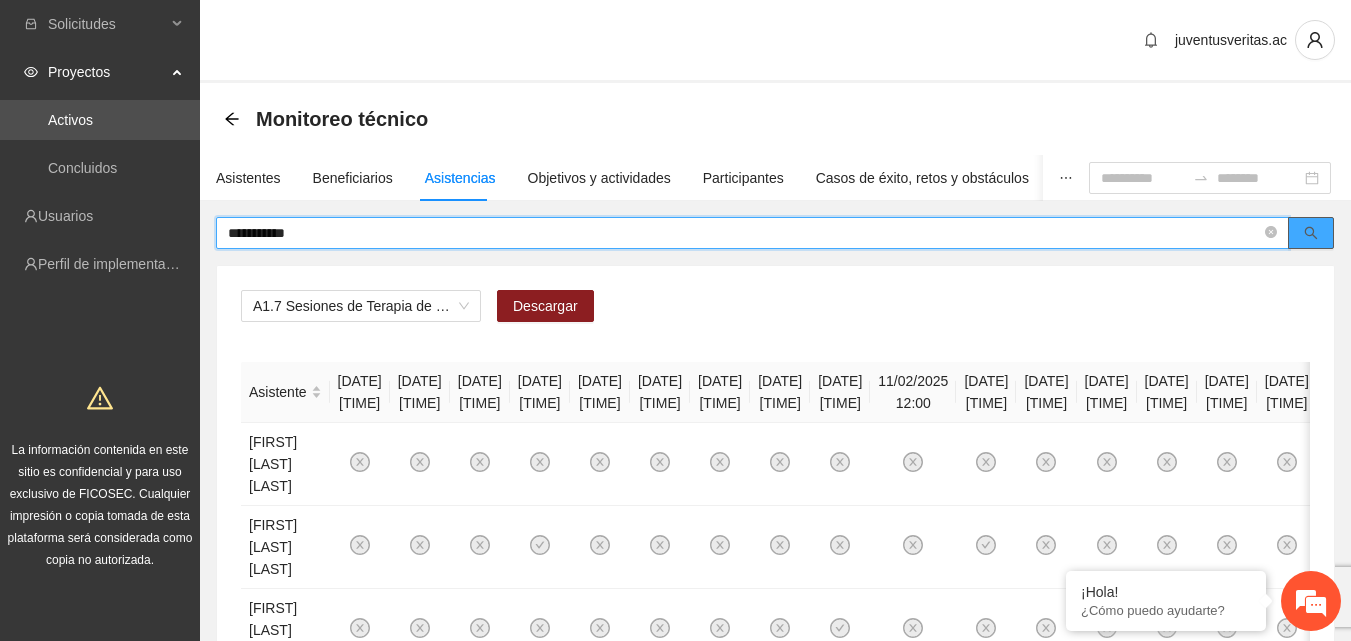 click at bounding box center [1311, 233] 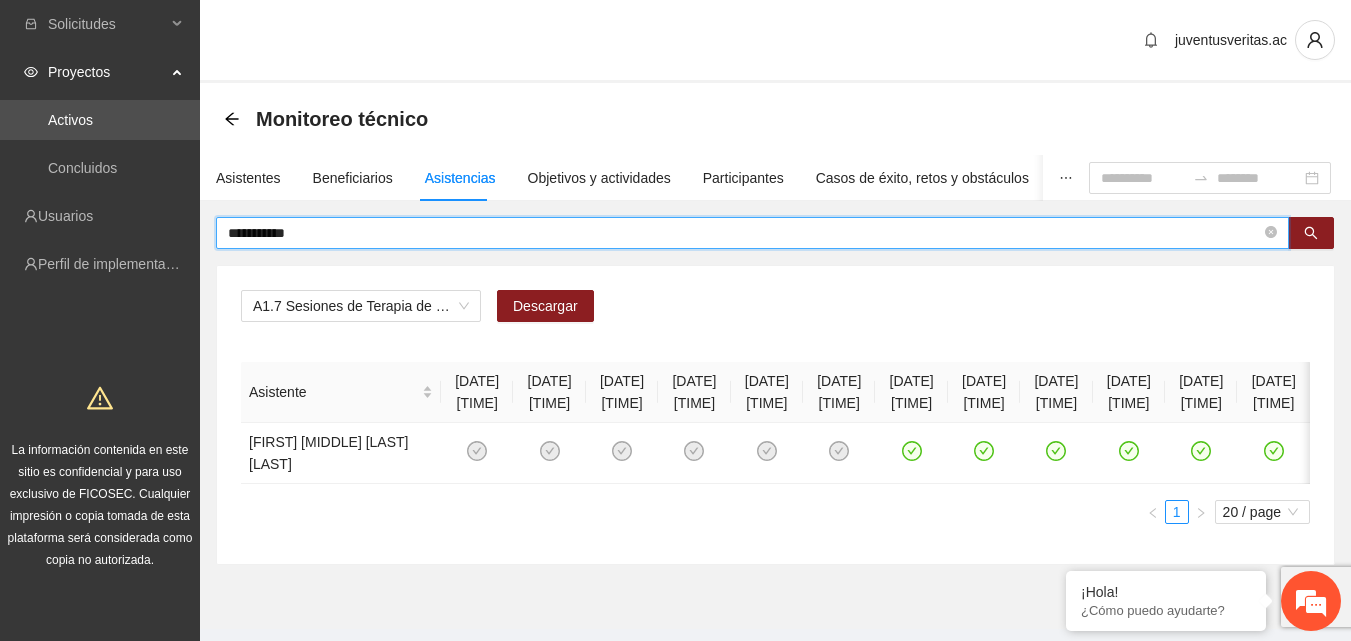 type on "**********" 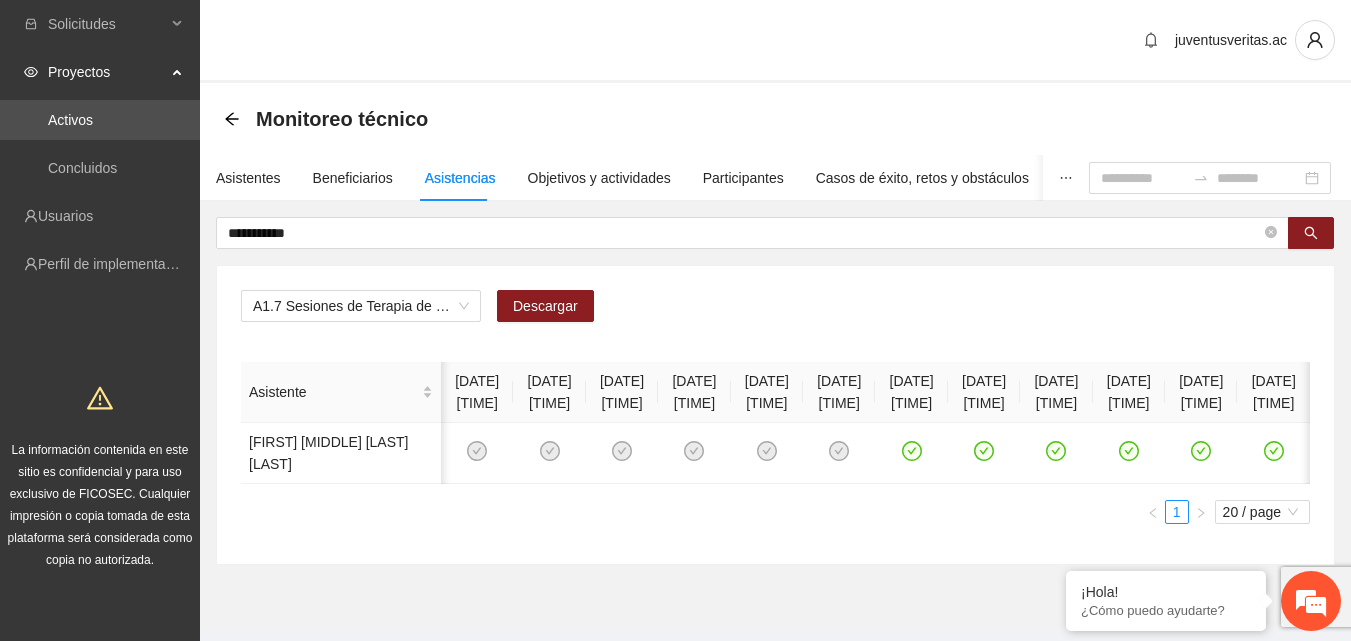 scroll, scrollTop: 0, scrollLeft: 96, axis: horizontal 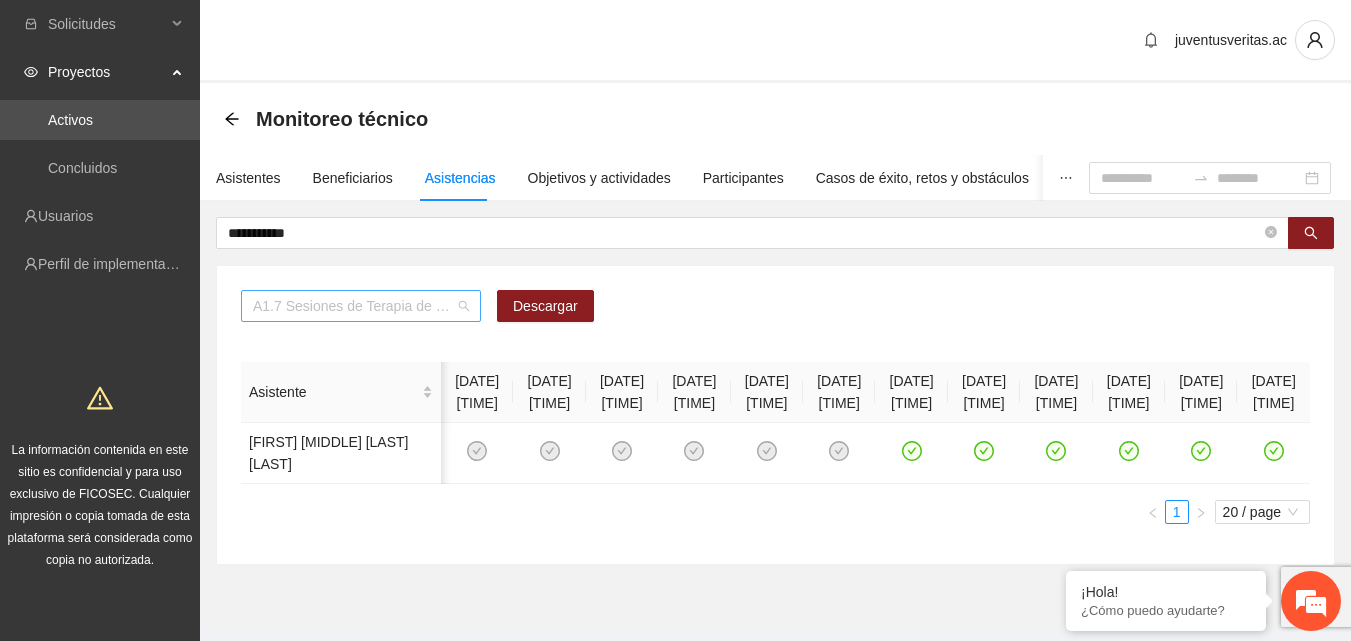 click on "A1.7 Sesiones de Terapia de Juego para niños y niñas" at bounding box center (361, 306) 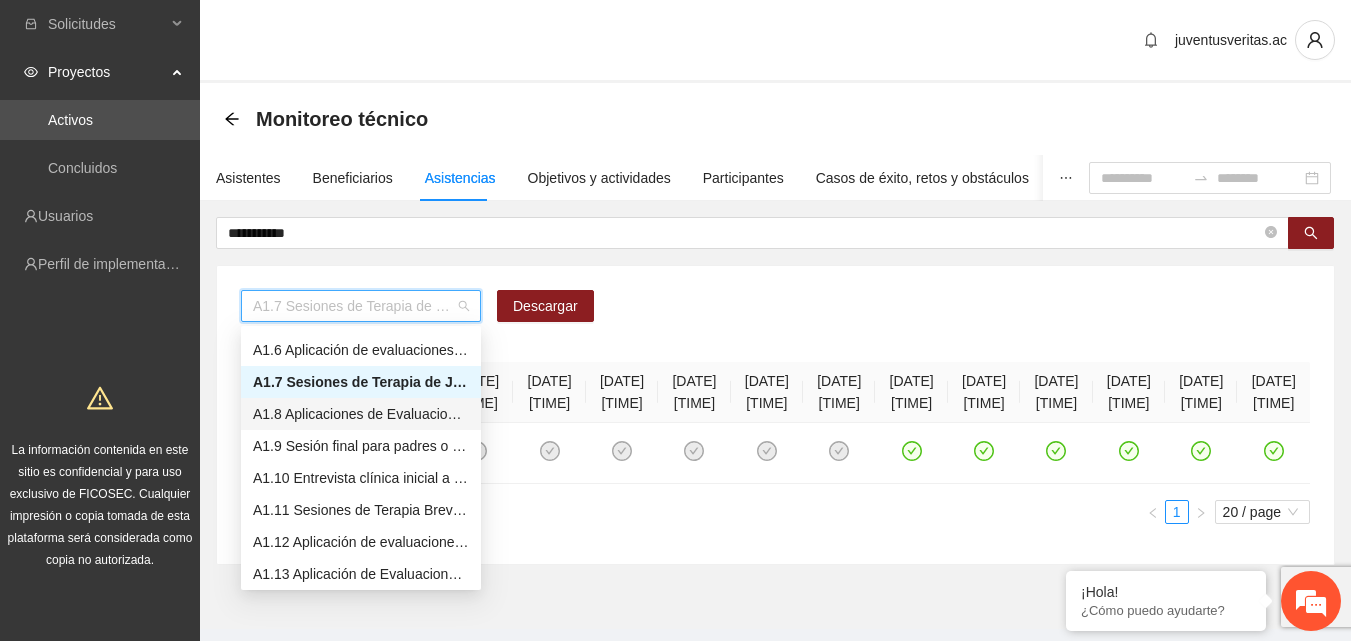 click on "A1.8 Aplicaciones de Evaluaciones Post a NN" at bounding box center [361, 414] 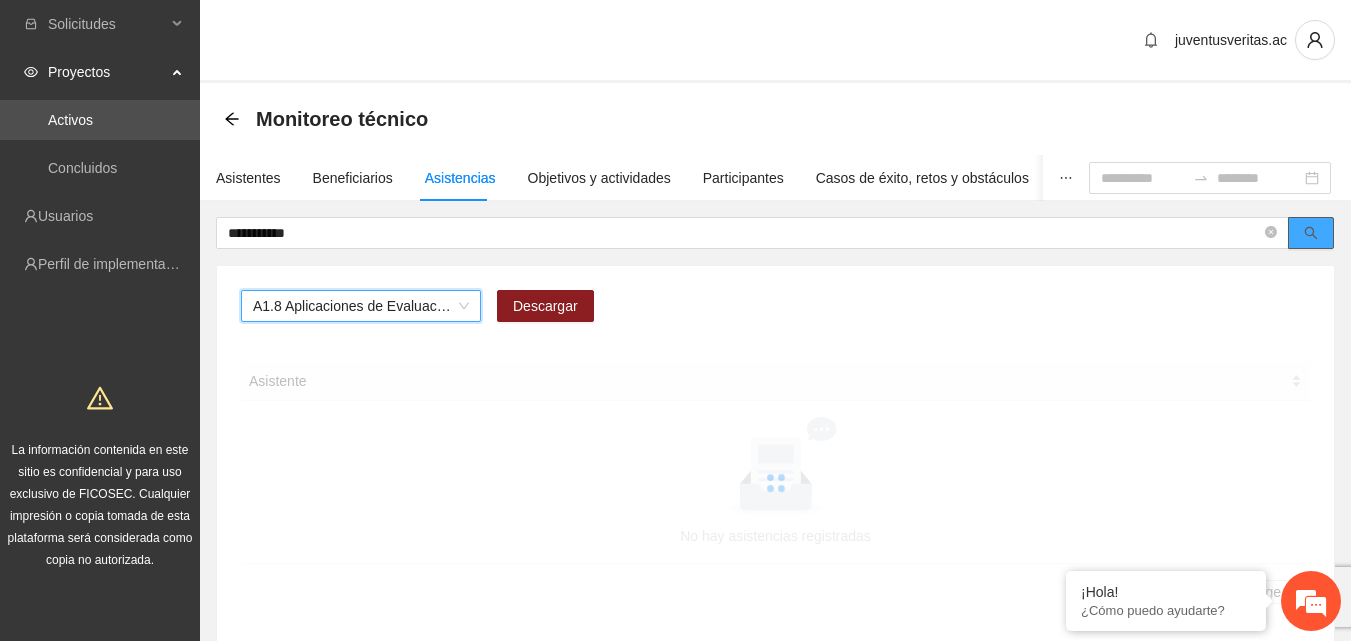 click at bounding box center [1311, 233] 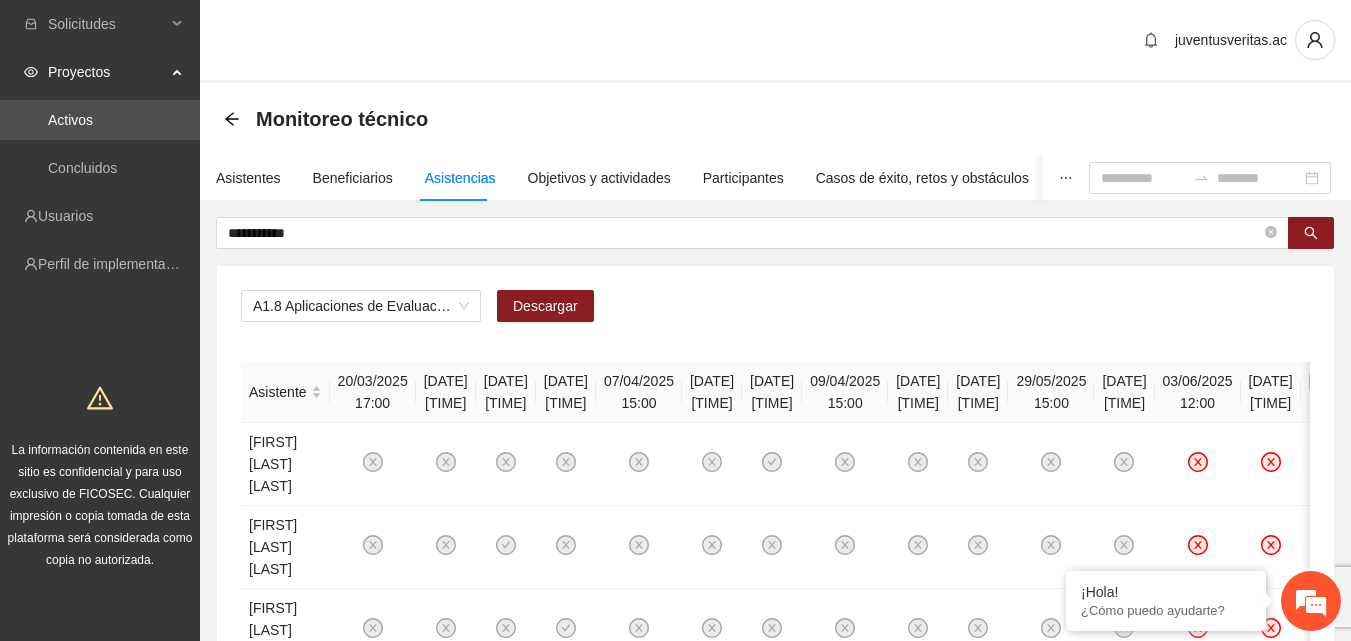 click on "A1.8 APLICACIONES DE EVALUACIONES POST A NN  DESCARGAR ASISTENTE [DATE] [TIME] [DATE] [TIME] [DATE] [TIME] [DATE] [TIME] [DATE] [TIME] [DATE] [TIME] [DATE] [TIME] [DATE] [TIME] [DATE] [TIME] [DATE] [TIME] [DATE] [TIME] [DATE] [TIME] [DATE] [TIME] [DATE] [TIME] [DATE] [TIME] [DATE] [TIME] [DATE] [TIME] [DATE] [TIME]                                       [FIRST] [LAST] [LAST] [FIRST] [LAST] [LAST] [FIRST] [LAST] [LAST] [FIRST] [LAST] [LAST] [FIRST] [LAST] [LAST] [FIRST] [LAST] [LAST] [FIRST] [LAST] [LAST] [FIRST] [LAST] [LAST] [FIRST] [LAST] [LAST] [FIRST] [LAST] [LAST] [FIRST] [LAST] [LAST] [FIRST] [LAST] [LAST] [FIRST] [LAST] [LAST] [FIRST] [LAST] [LAST] [FIRST] [LAST] [LAST] [FIRST] [LAST] [LAST] [FIRST] [LAST] [LAST] 1 20 / page" at bounding box center (775, 1167) 